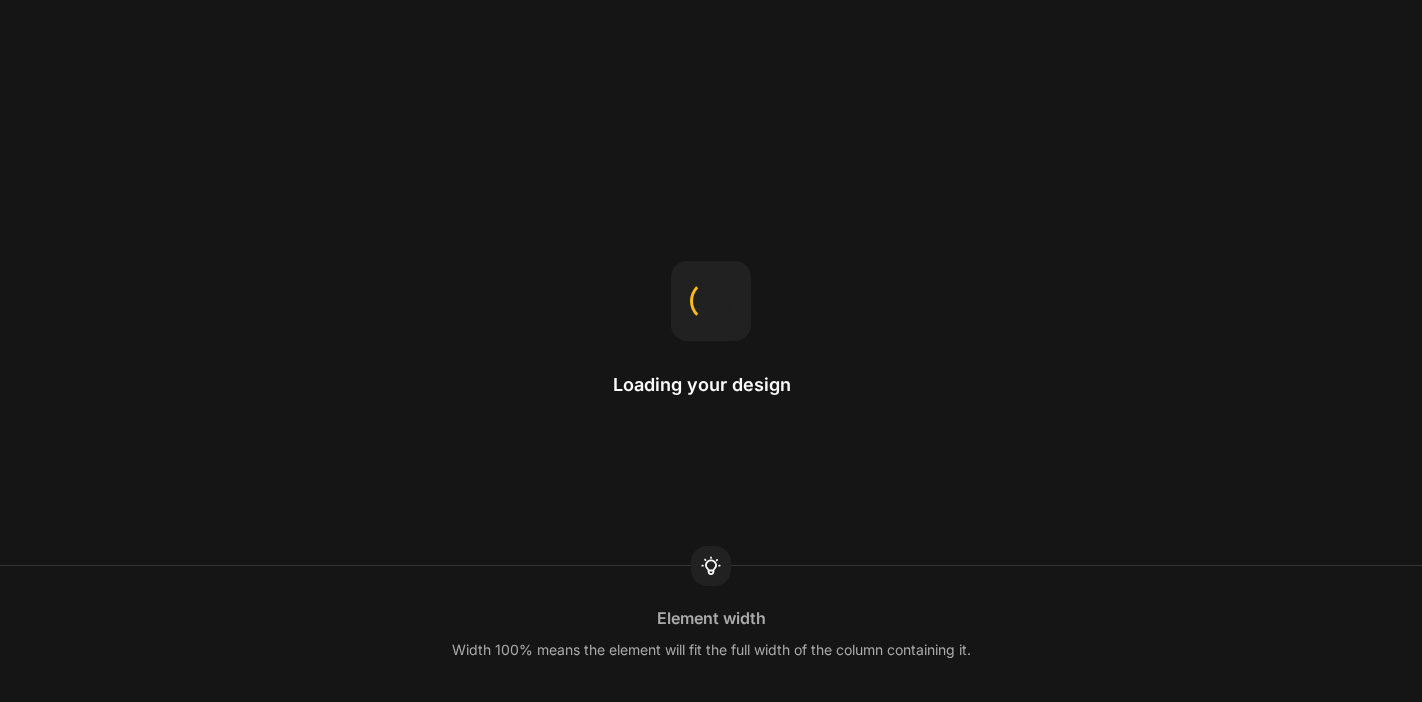 scroll, scrollTop: 0, scrollLeft: 0, axis: both 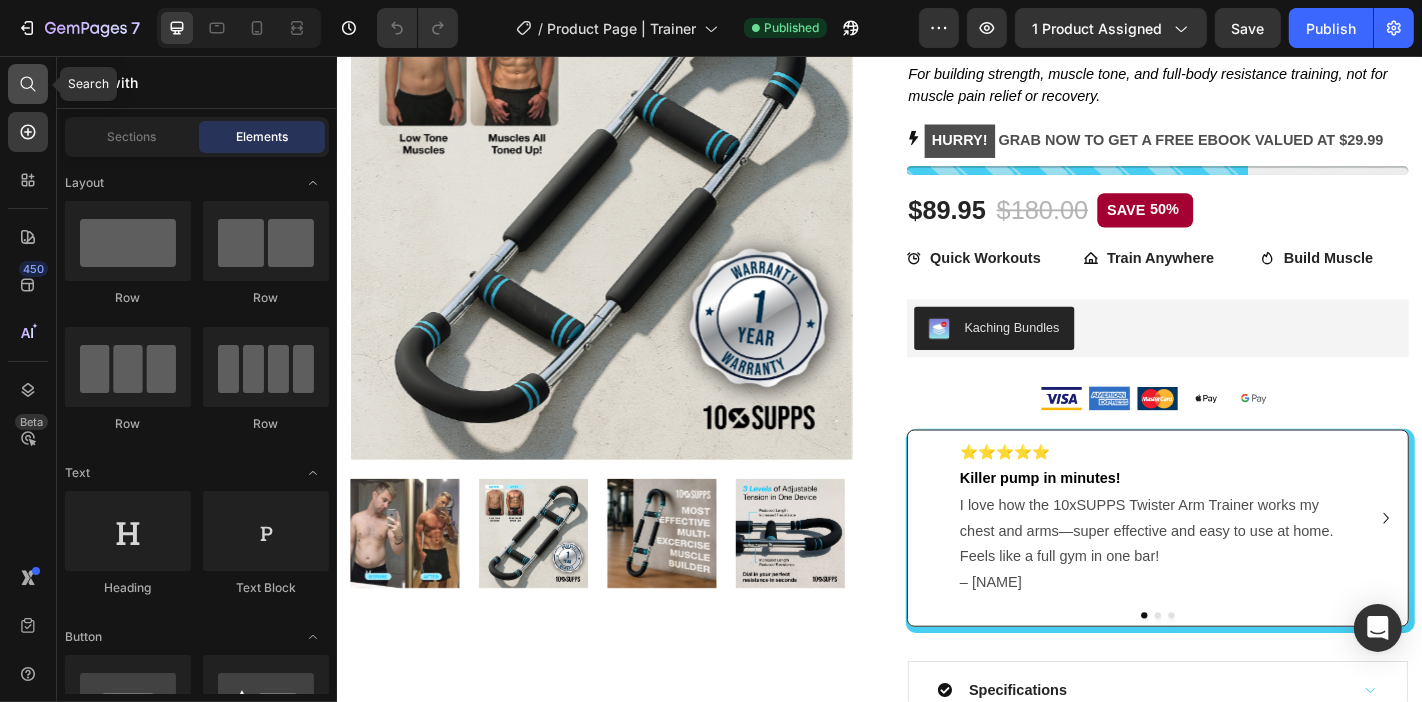 click 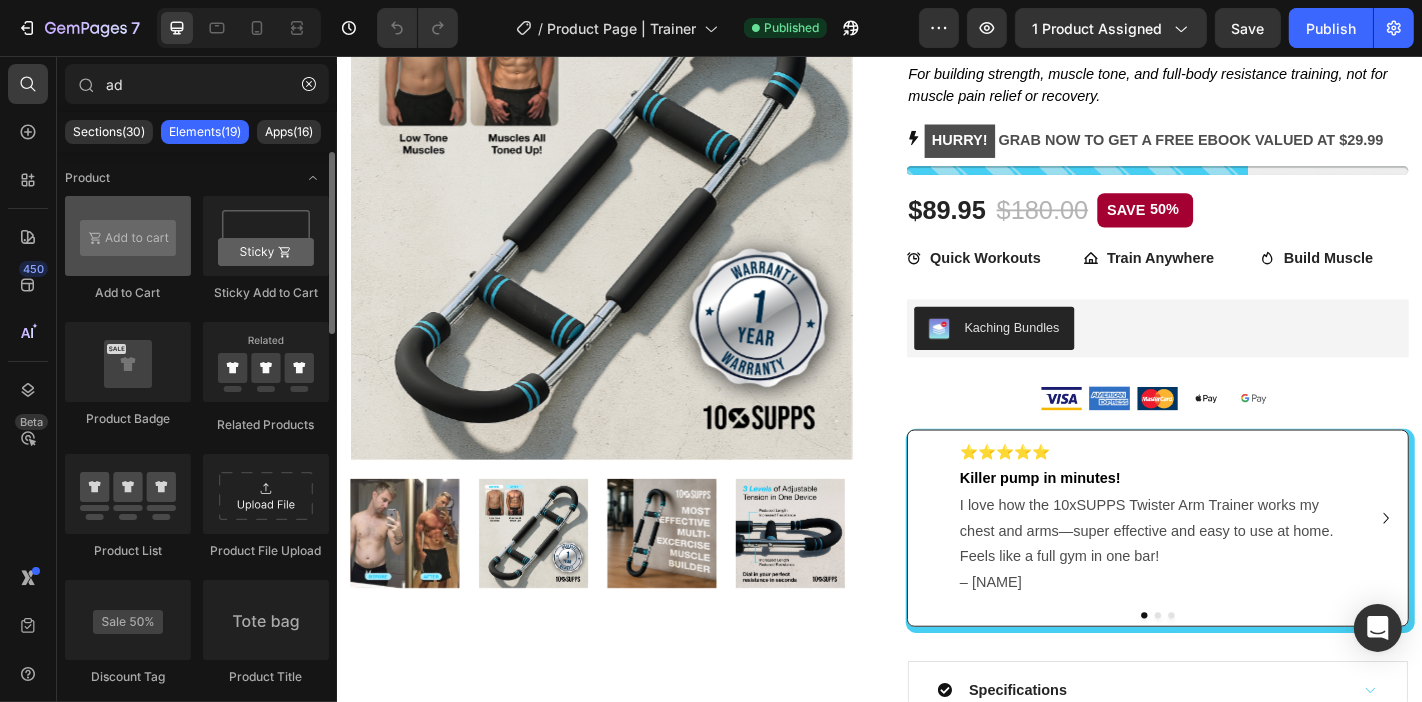 scroll, scrollTop: 0, scrollLeft: 0, axis: both 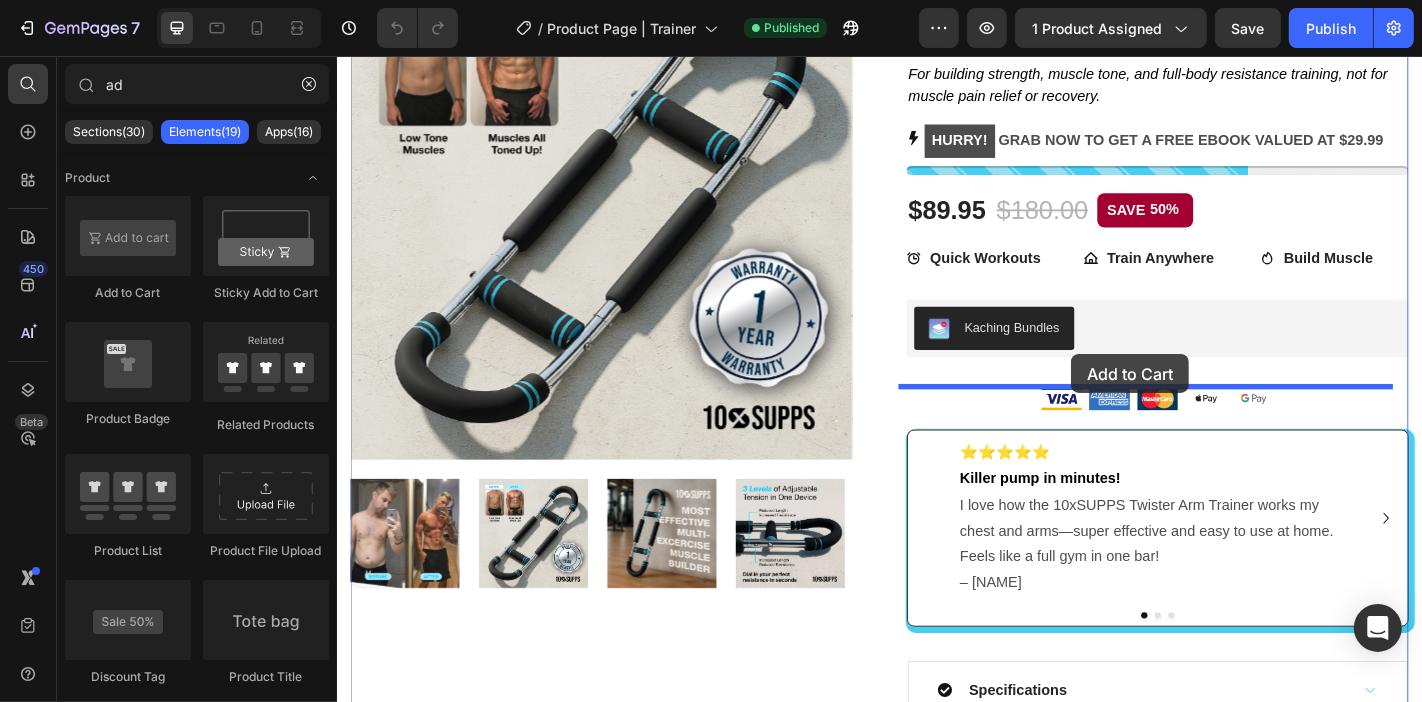 drag, startPoint x: 475, startPoint y: 305, endPoint x: 1148, endPoint y: 385, distance: 677.73816 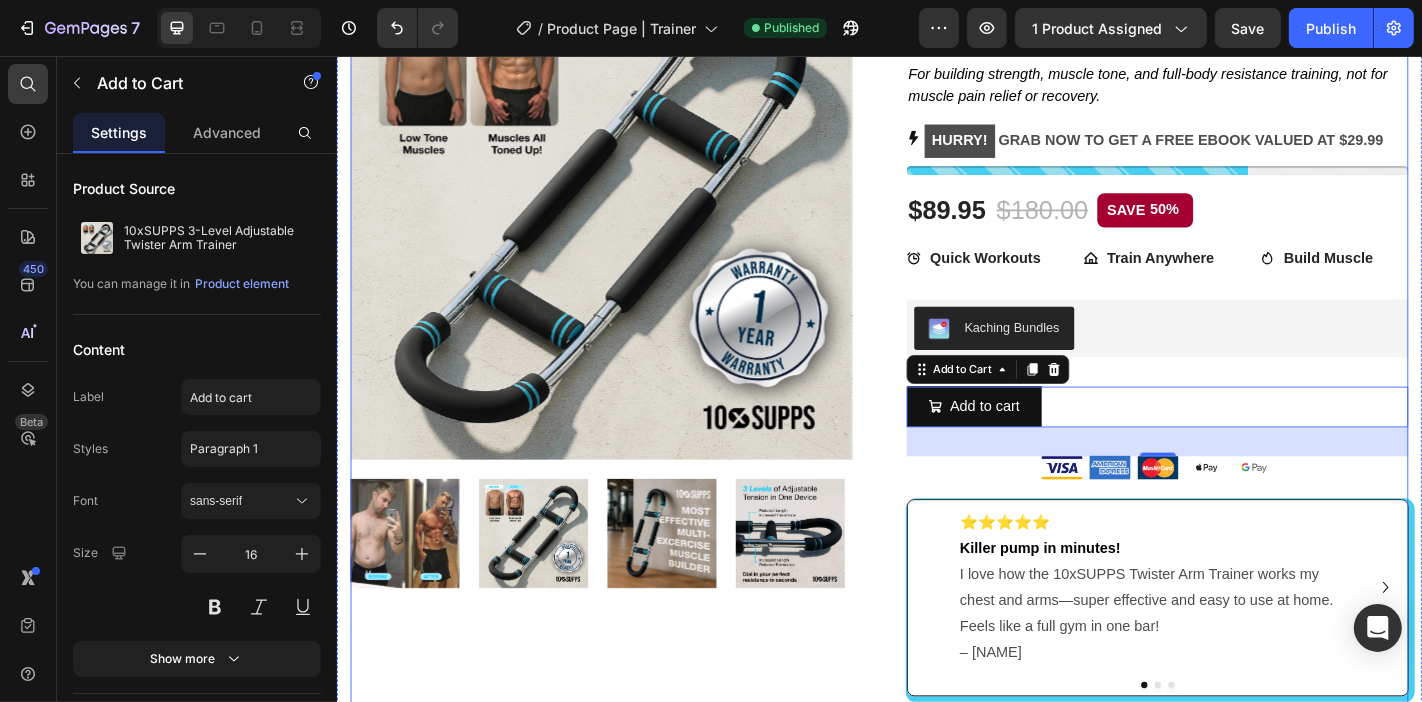 click on "... – [NAME]" at bounding box center [1243, 485] 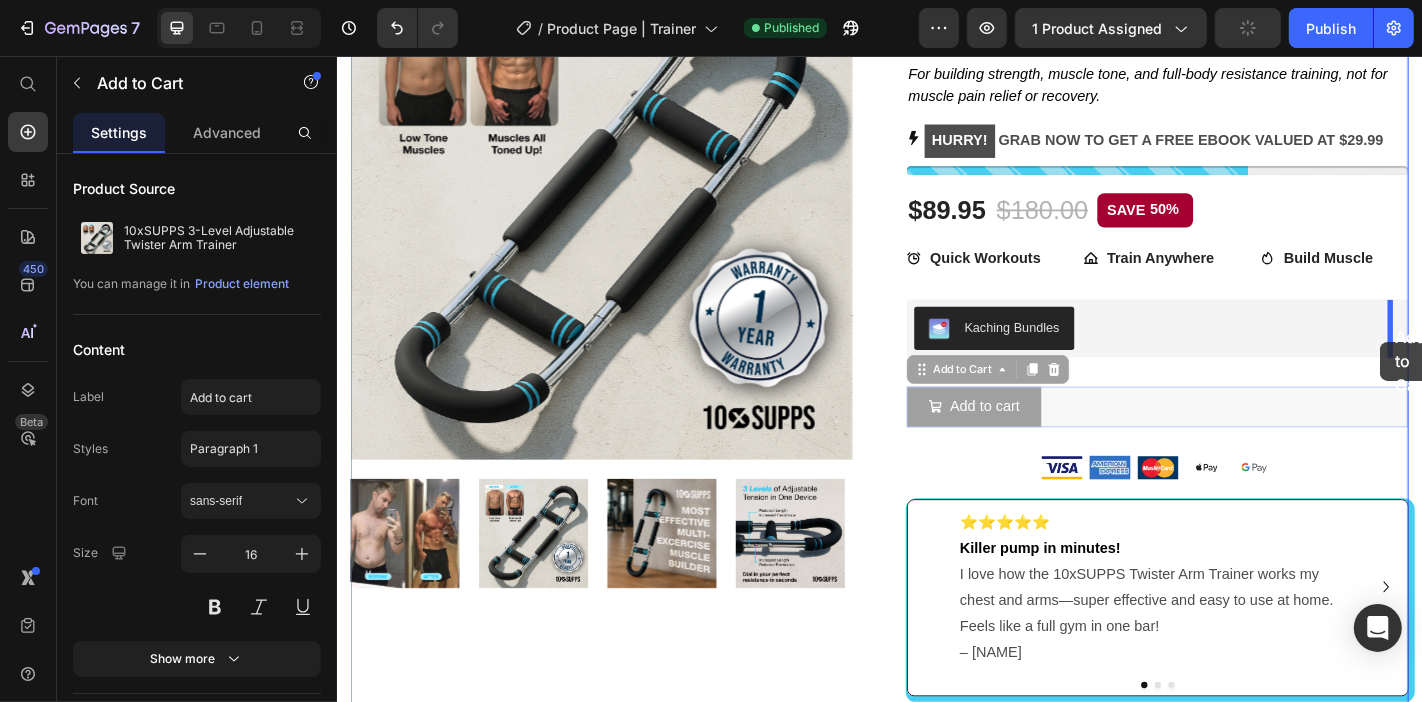 drag, startPoint x: 1150, startPoint y: 444, endPoint x: 1489, endPoint y: 371, distance: 346.7708 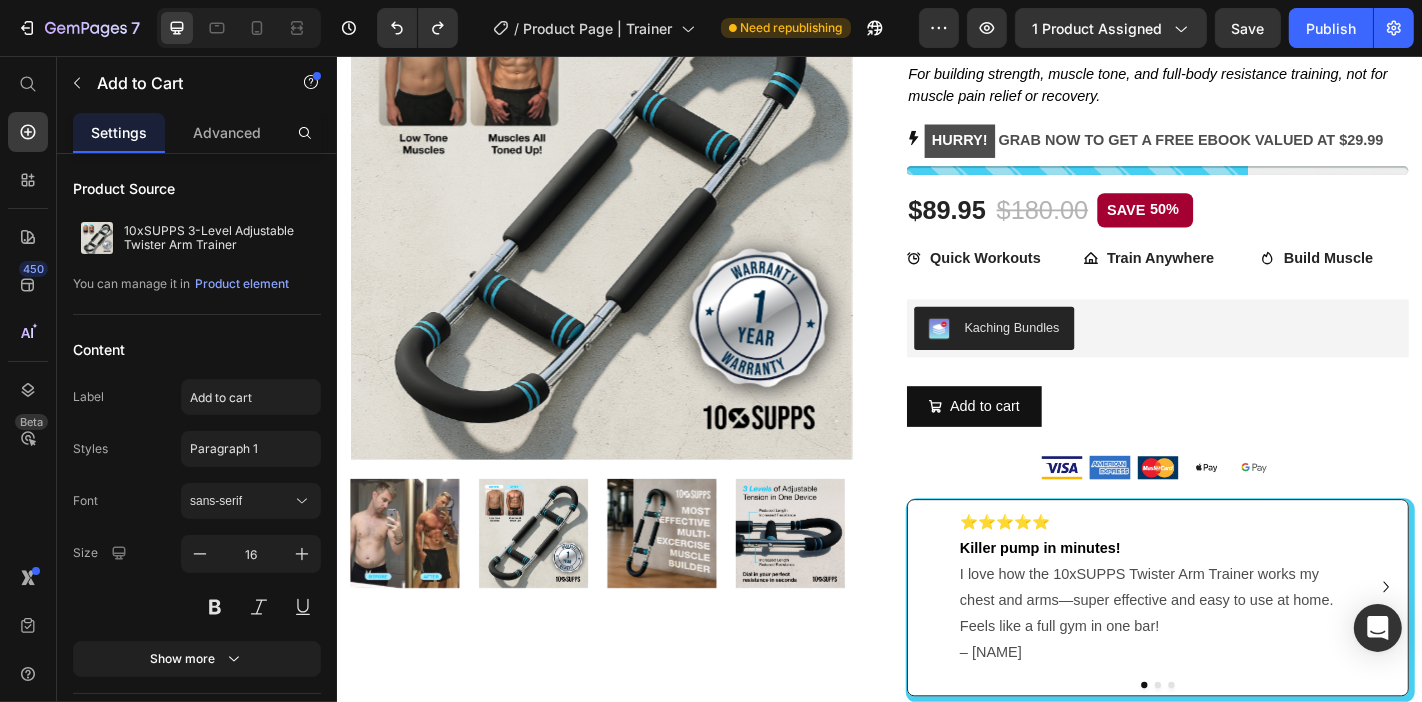 click on "Add to cart Add to Cart" at bounding box center [1243, 442] 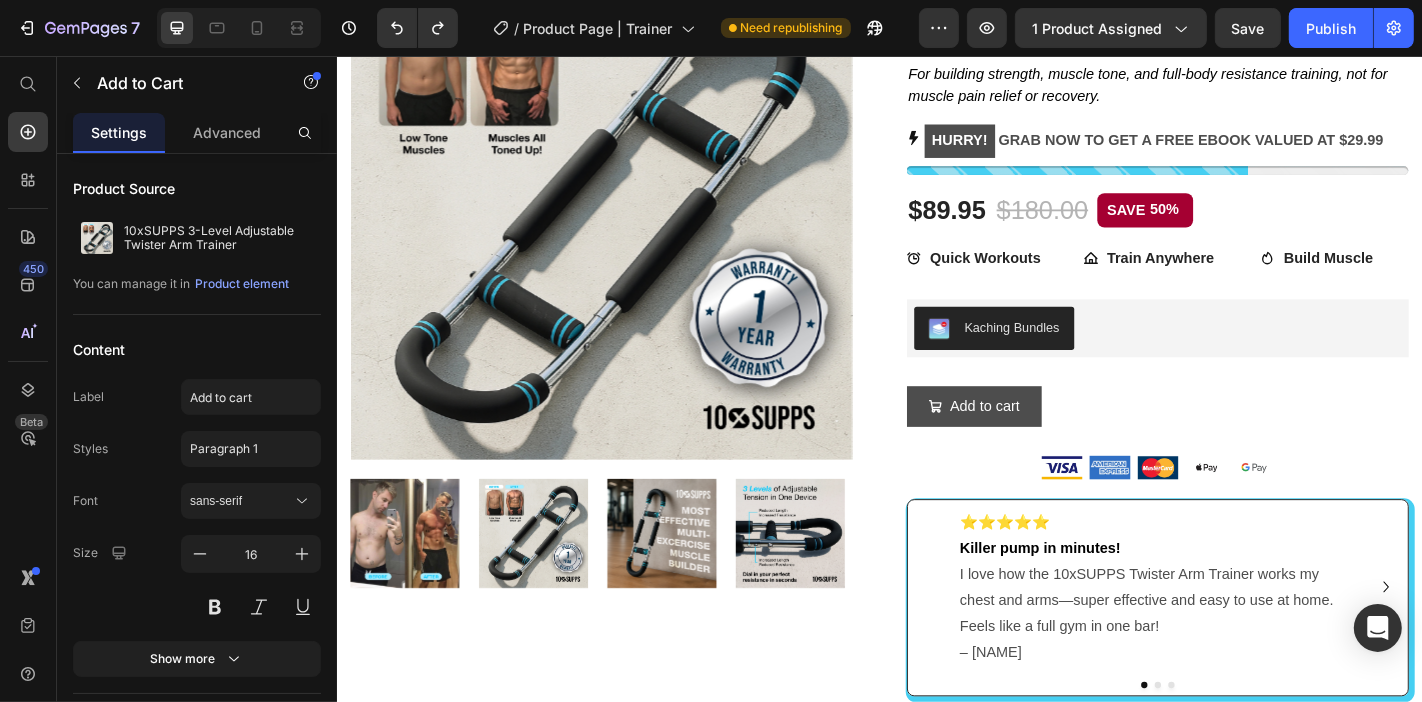 click on "Add to cart" at bounding box center (1040, 442) 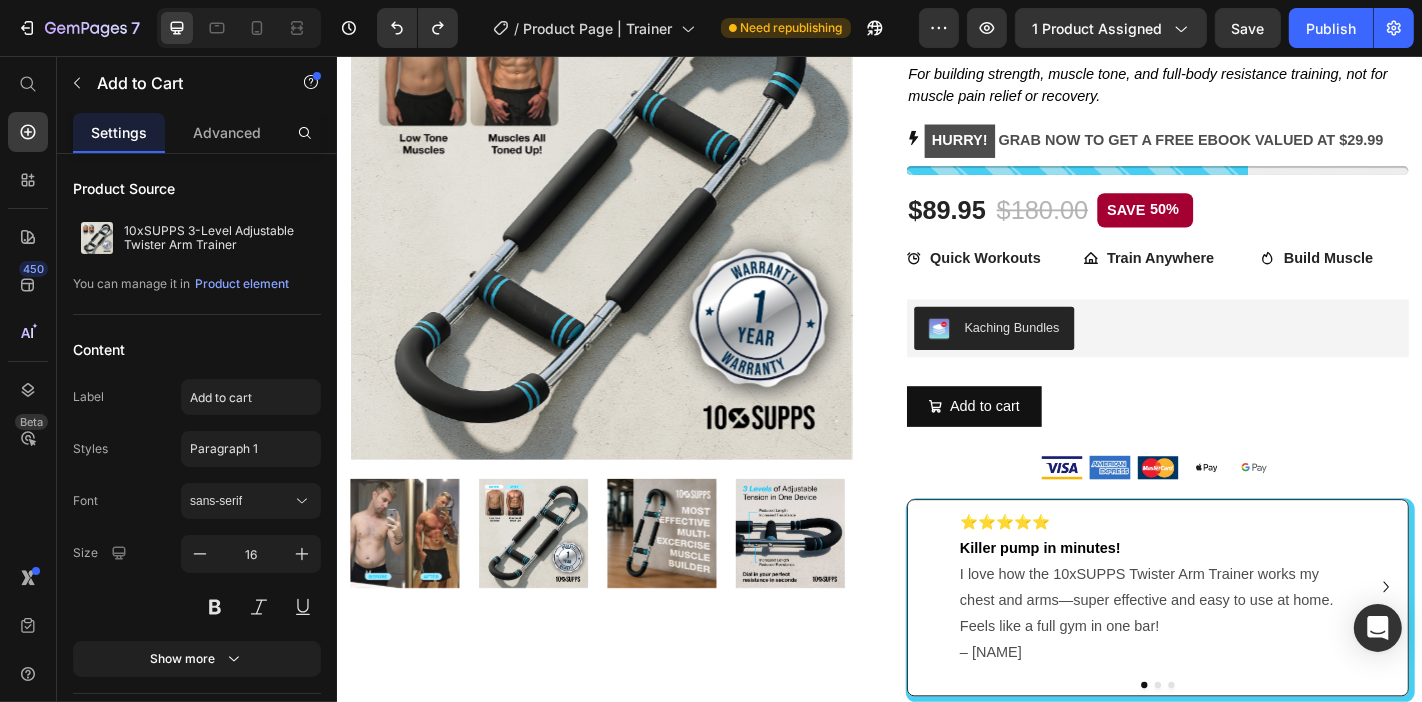 click on "Add to cart Add to Cart" at bounding box center [1243, 442] 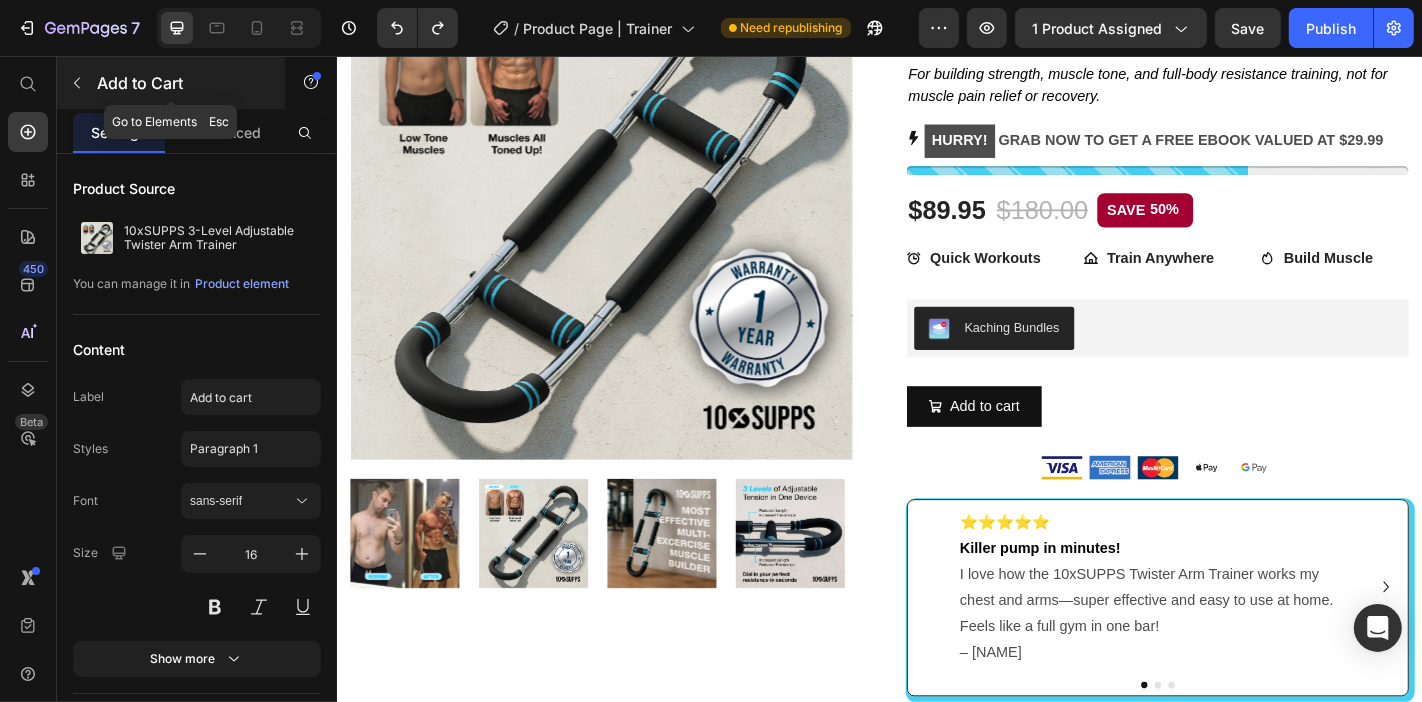 click 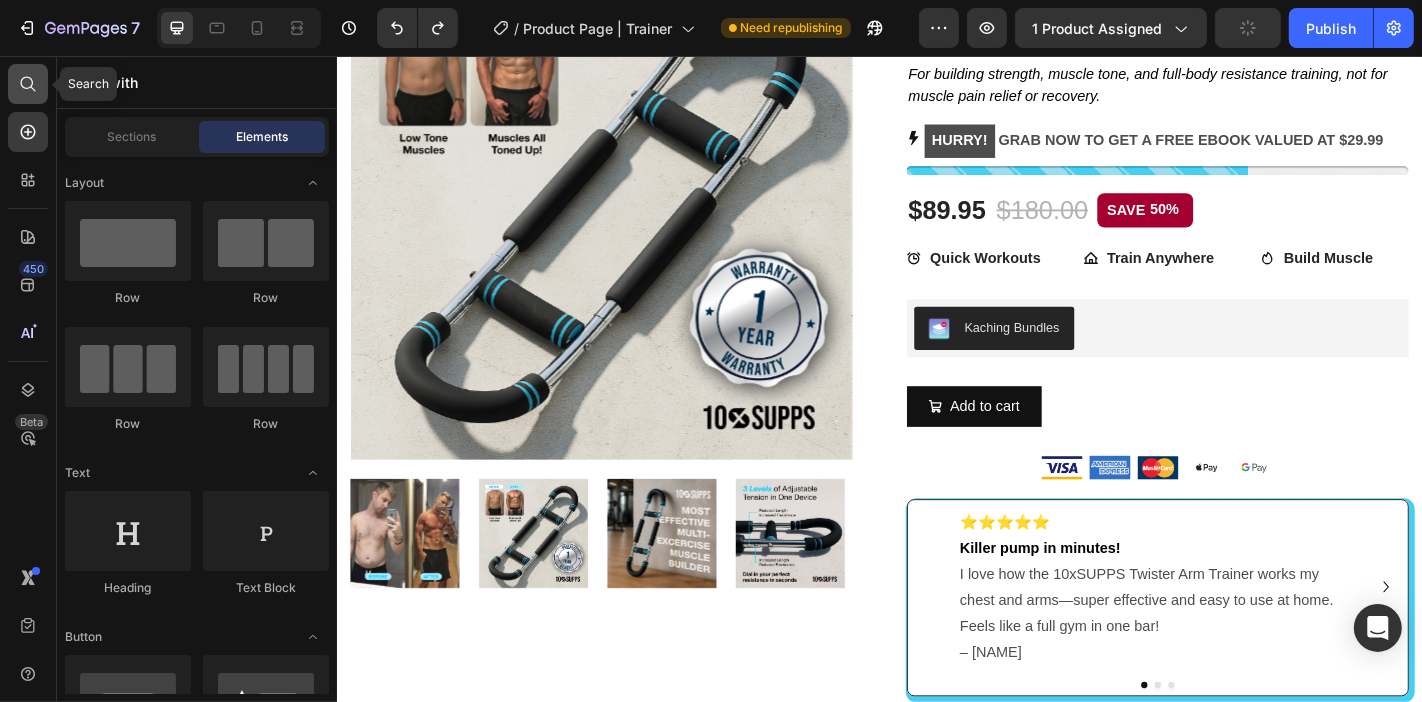 click 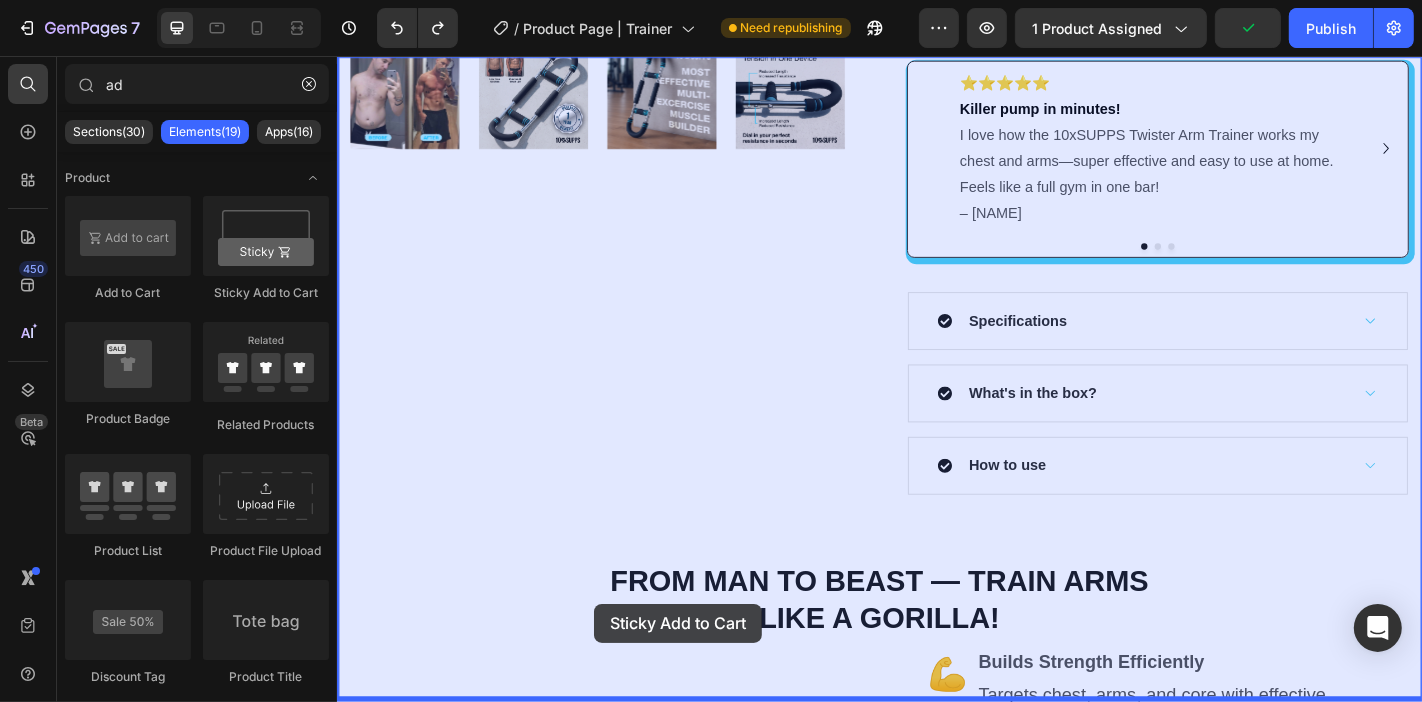 scroll, scrollTop: 782, scrollLeft: 0, axis: vertical 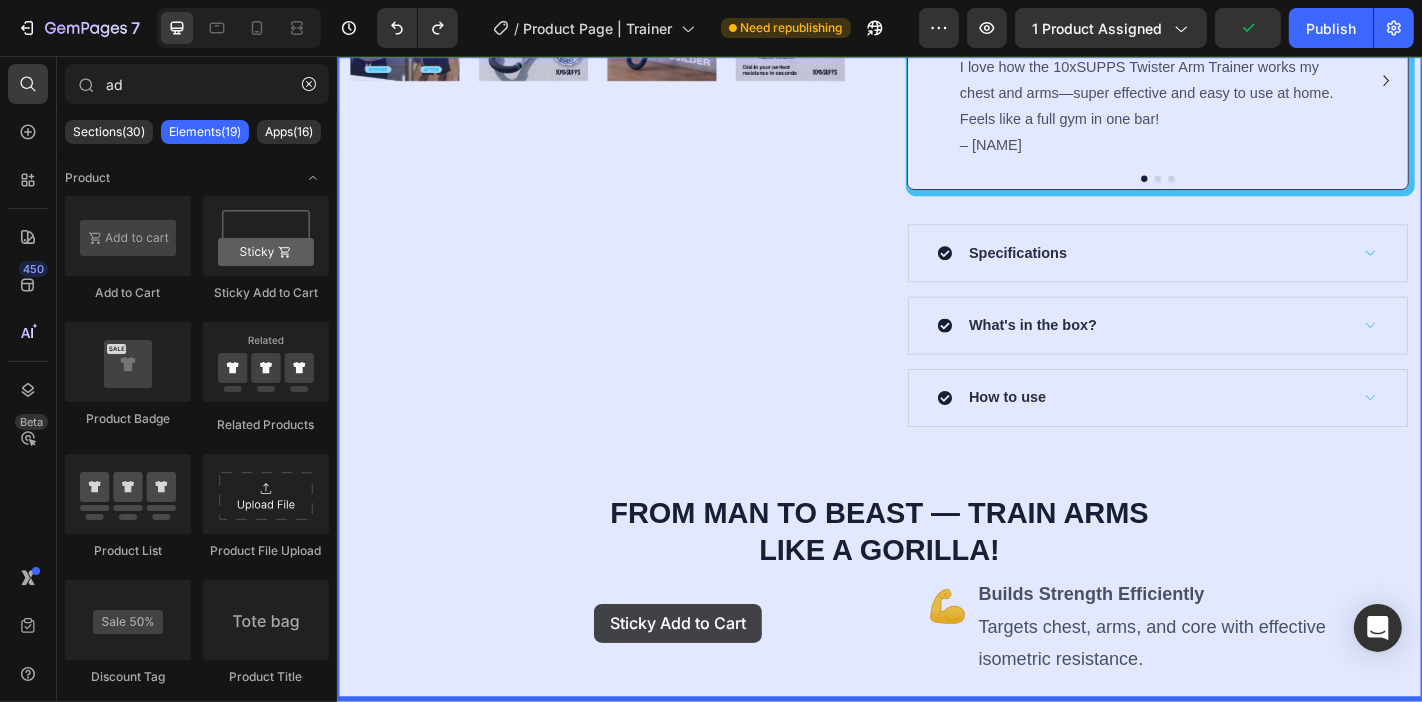 drag, startPoint x: 610, startPoint y: 295, endPoint x: 620, endPoint y: 661, distance: 366.1366 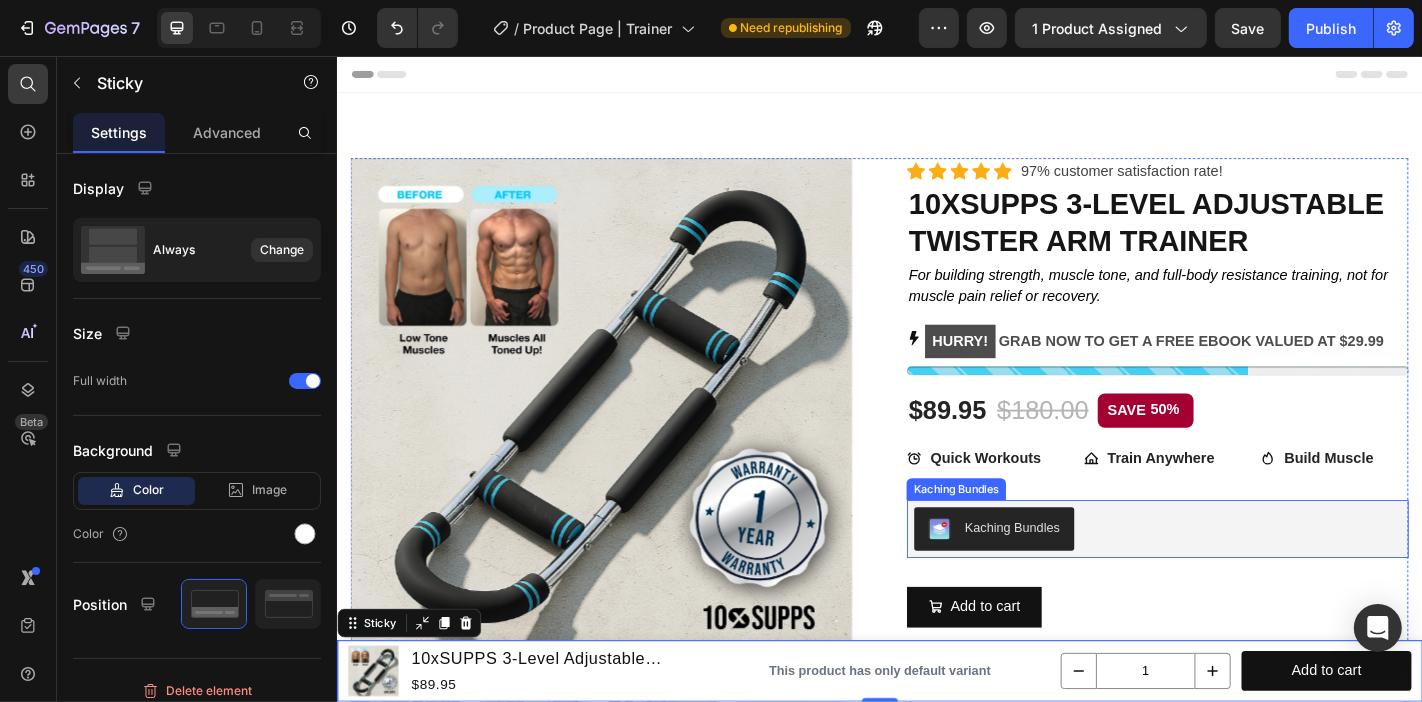scroll, scrollTop: 111, scrollLeft: 0, axis: vertical 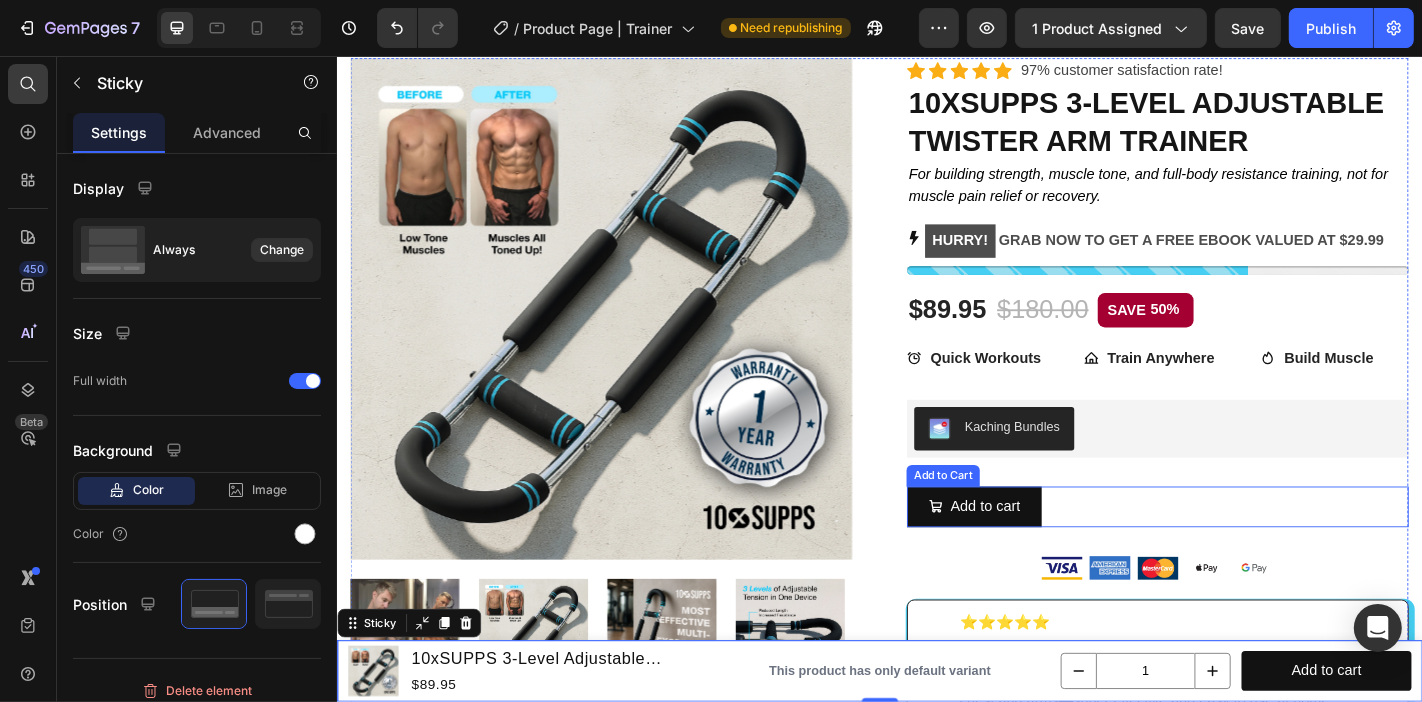 click on "Add to cart Add to Cart" at bounding box center (1243, 553) 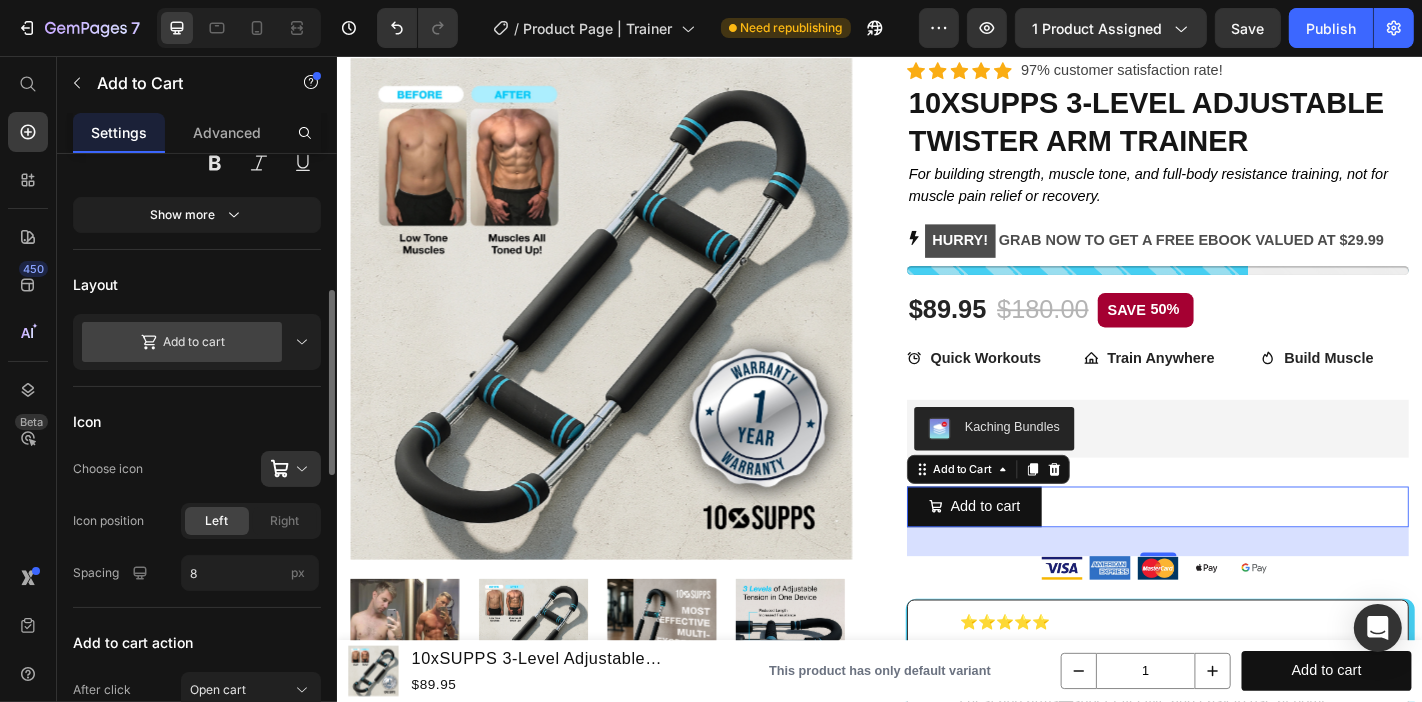 scroll, scrollTop: 555, scrollLeft: 0, axis: vertical 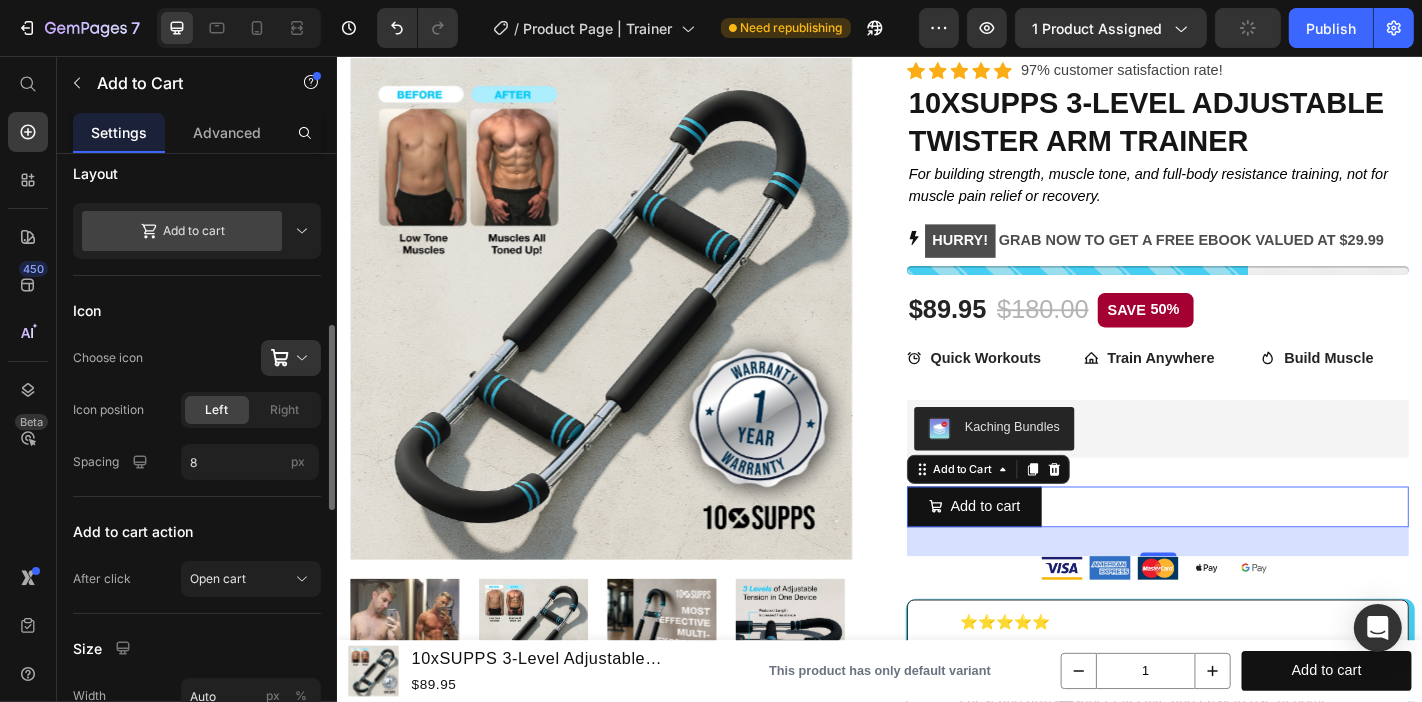 click 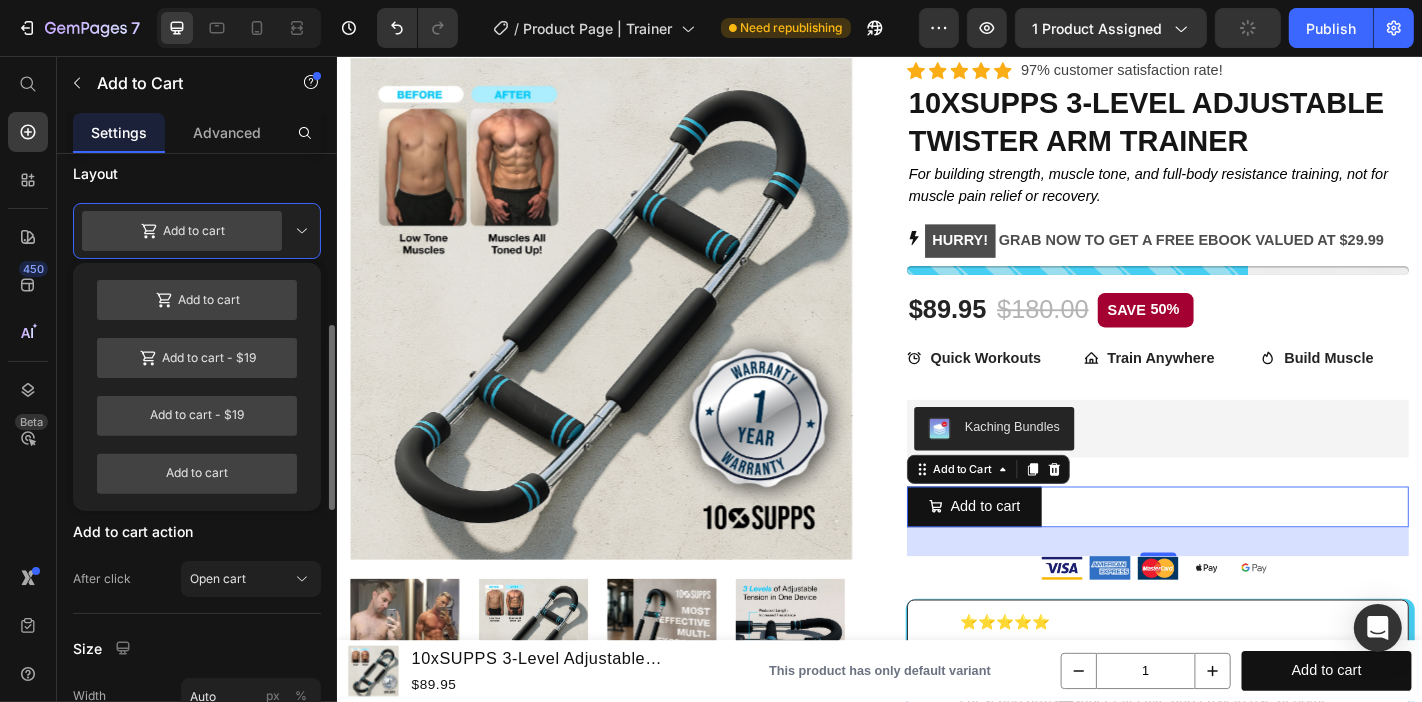 click 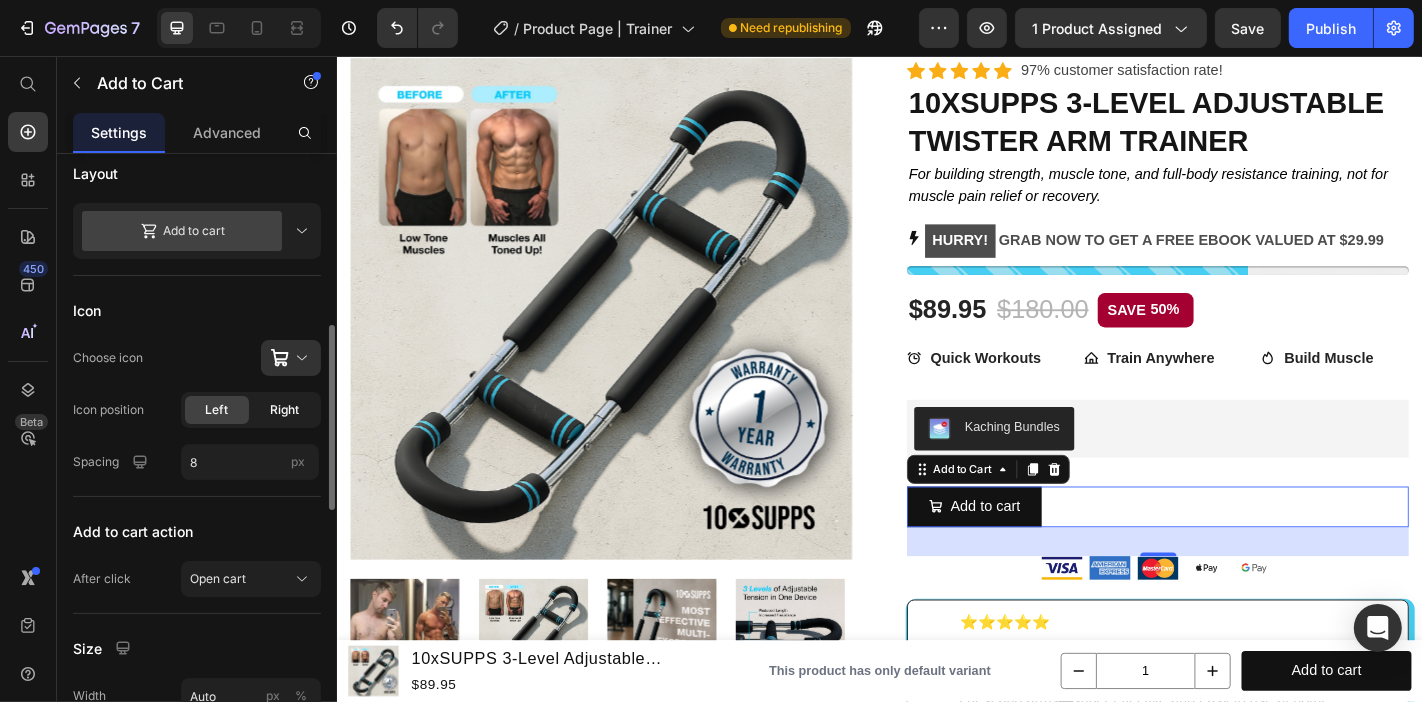click on "Right" 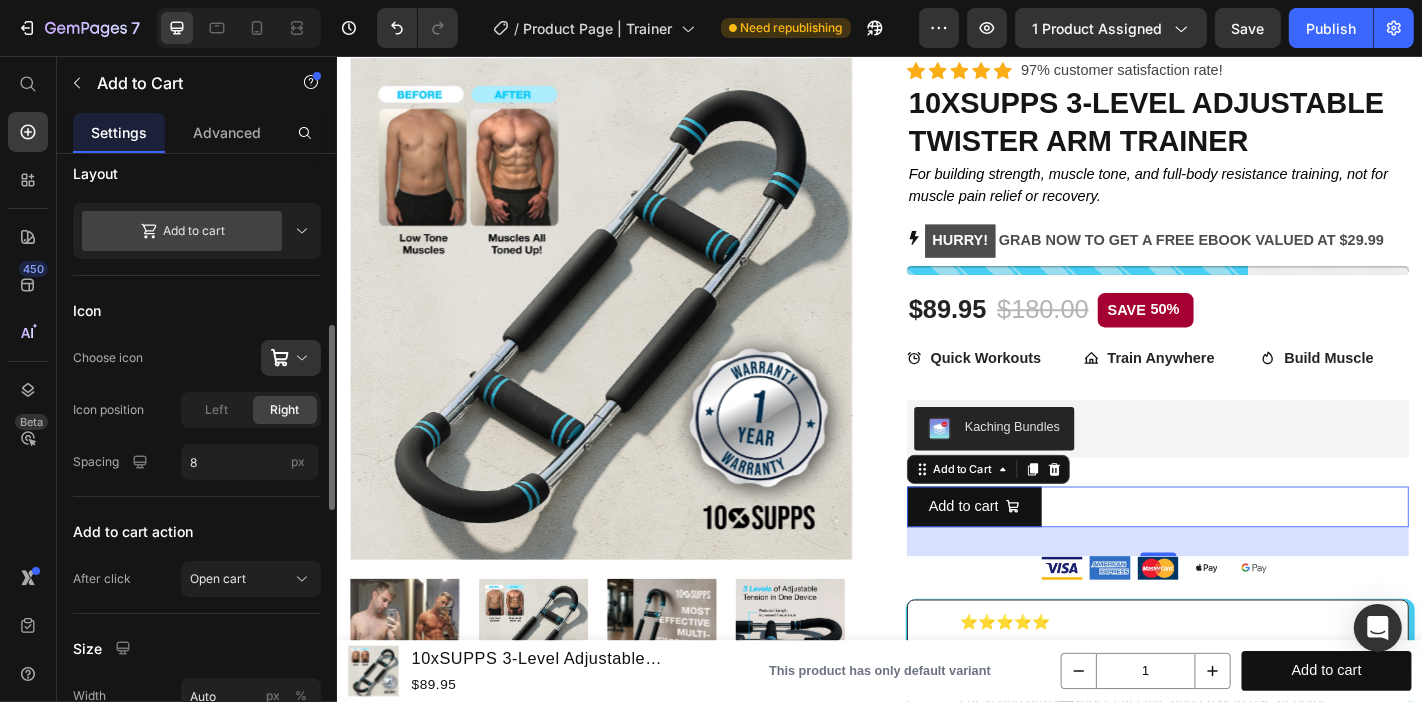 scroll, scrollTop: 777, scrollLeft: 0, axis: vertical 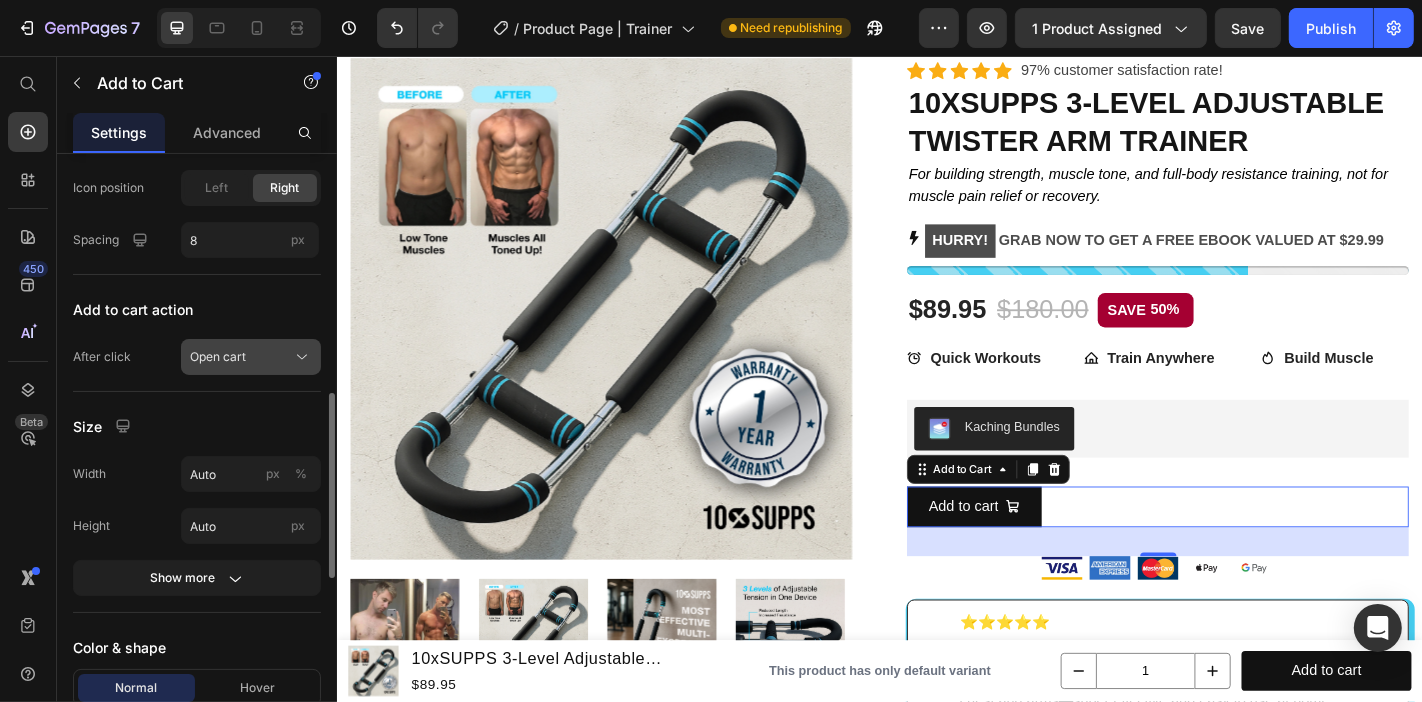 click on "Open cart" 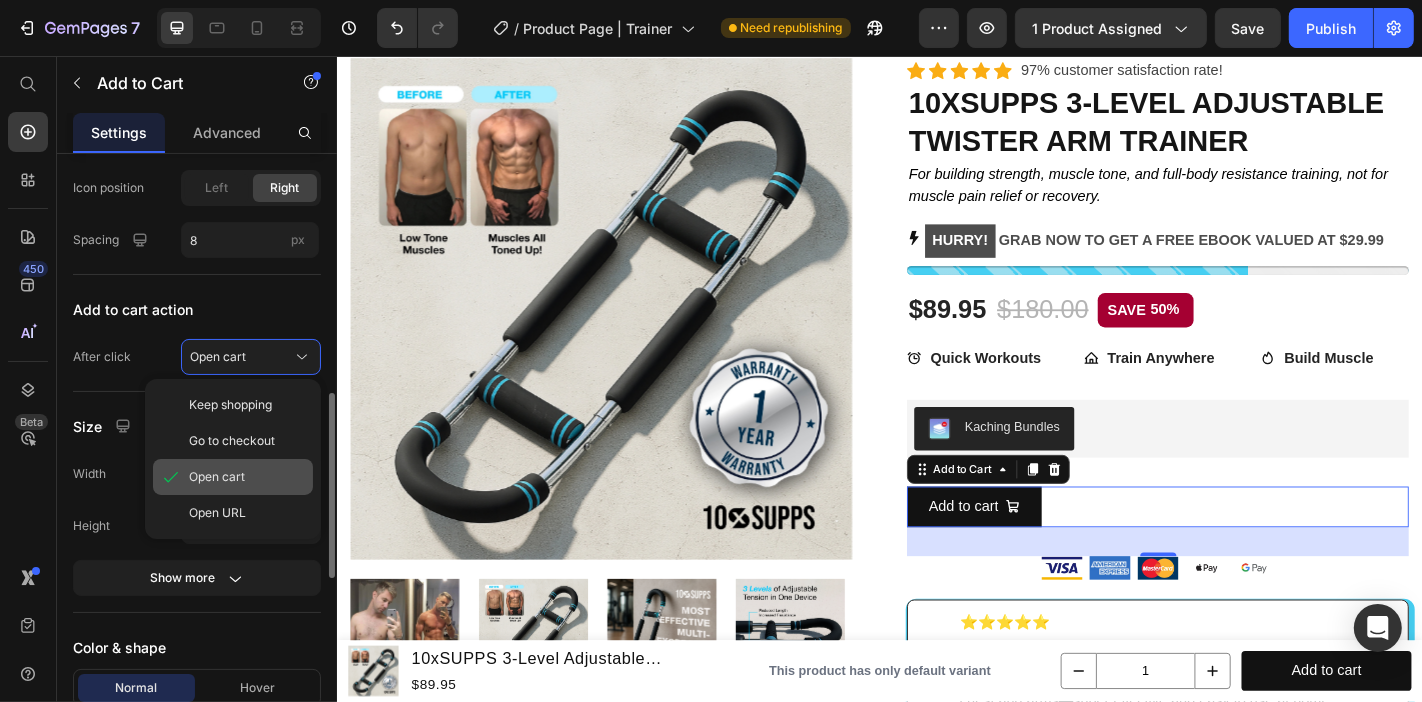 click on "Open cart" at bounding box center [217, 477] 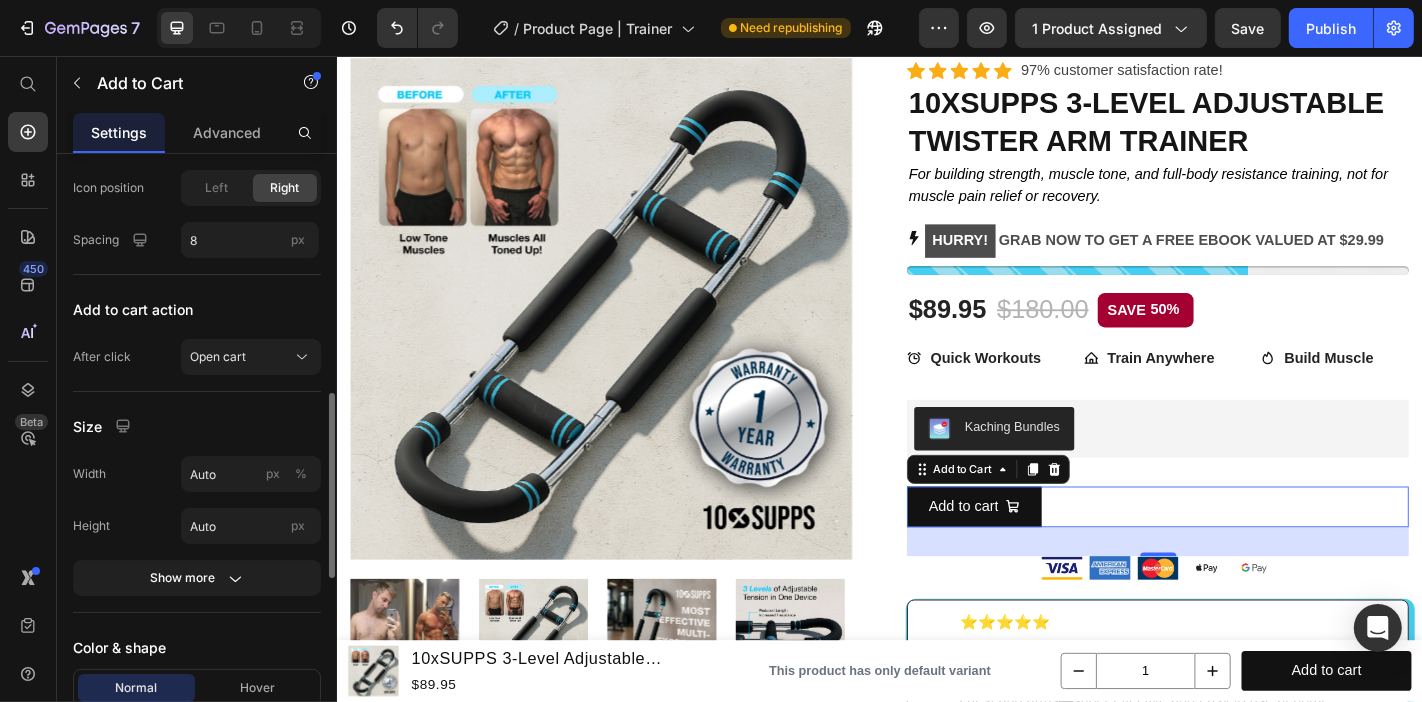 scroll, scrollTop: 888, scrollLeft: 0, axis: vertical 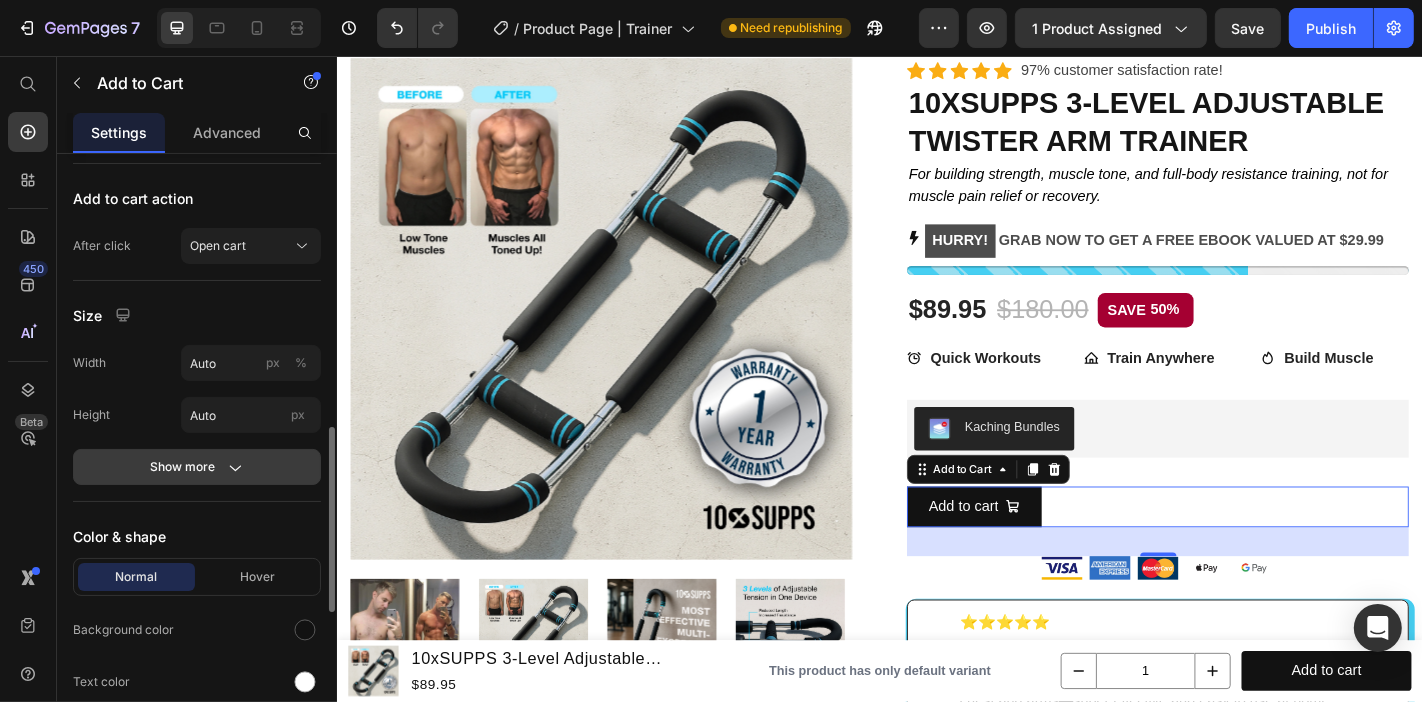 click on "Show more" at bounding box center [197, 467] 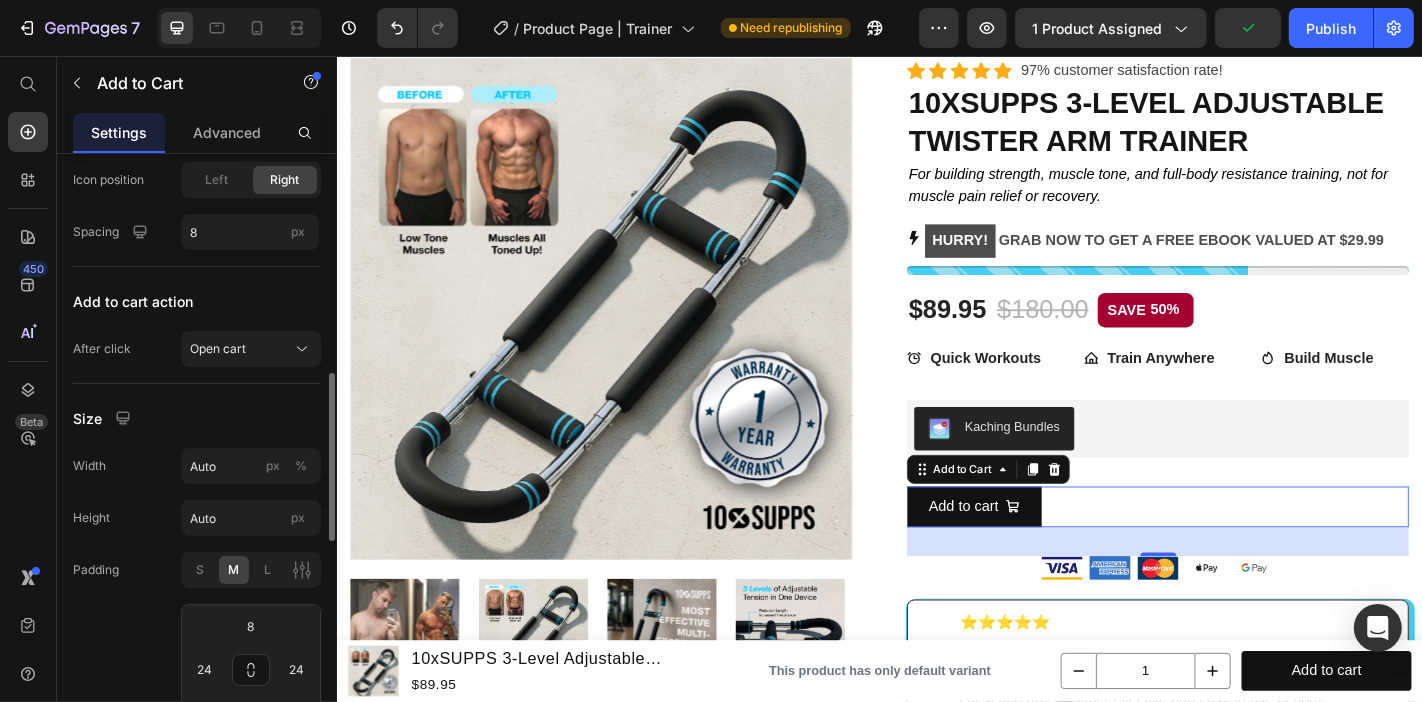 scroll, scrollTop: 562, scrollLeft: 0, axis: vertical 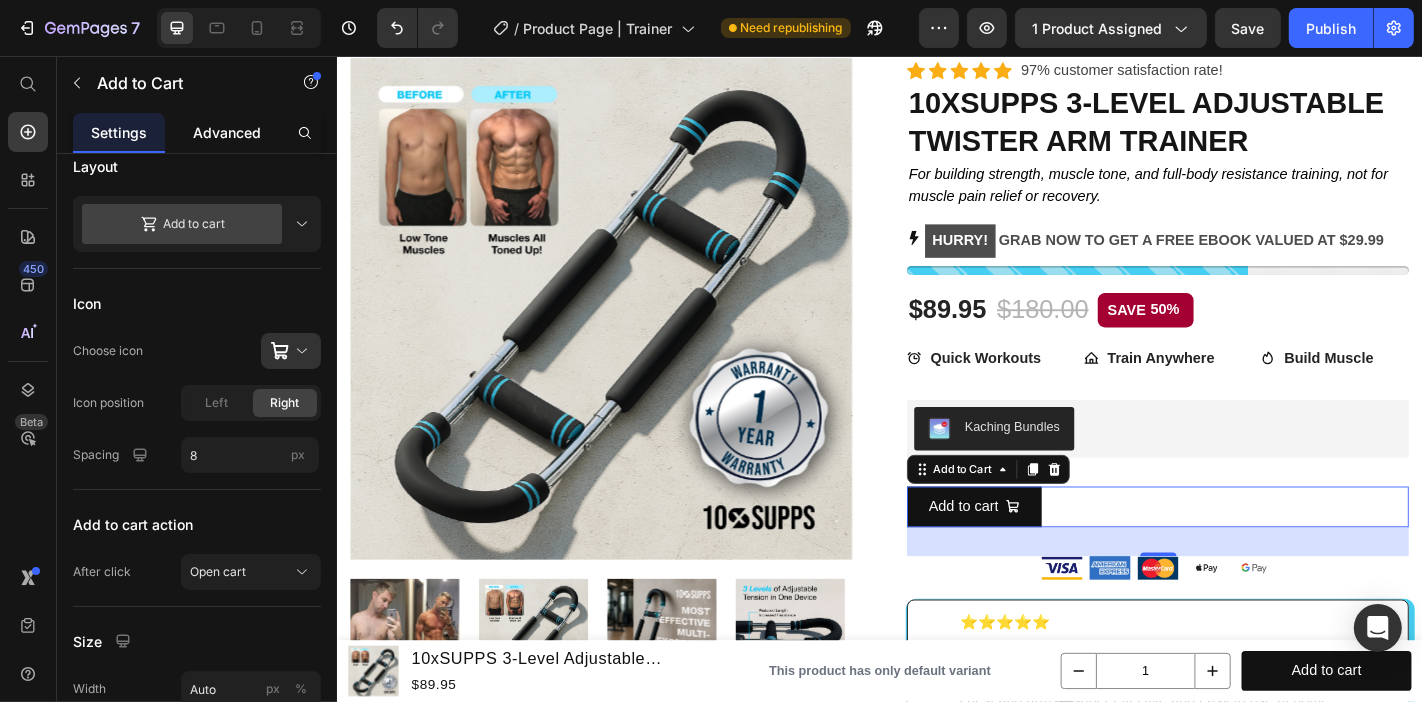 click on "Advanced" at bounding box center (227, 132) 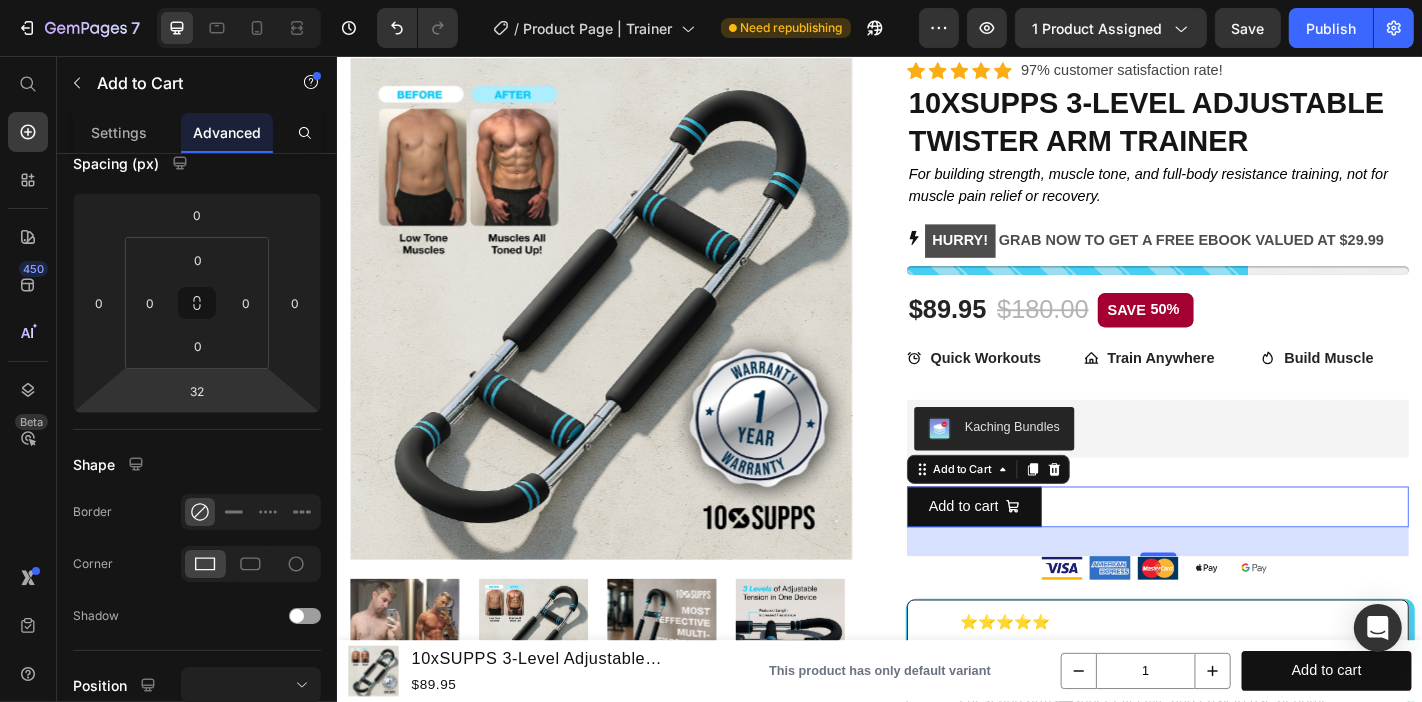 scroll, scrollTop: 555, scrollLeft: 0, axis: vertical 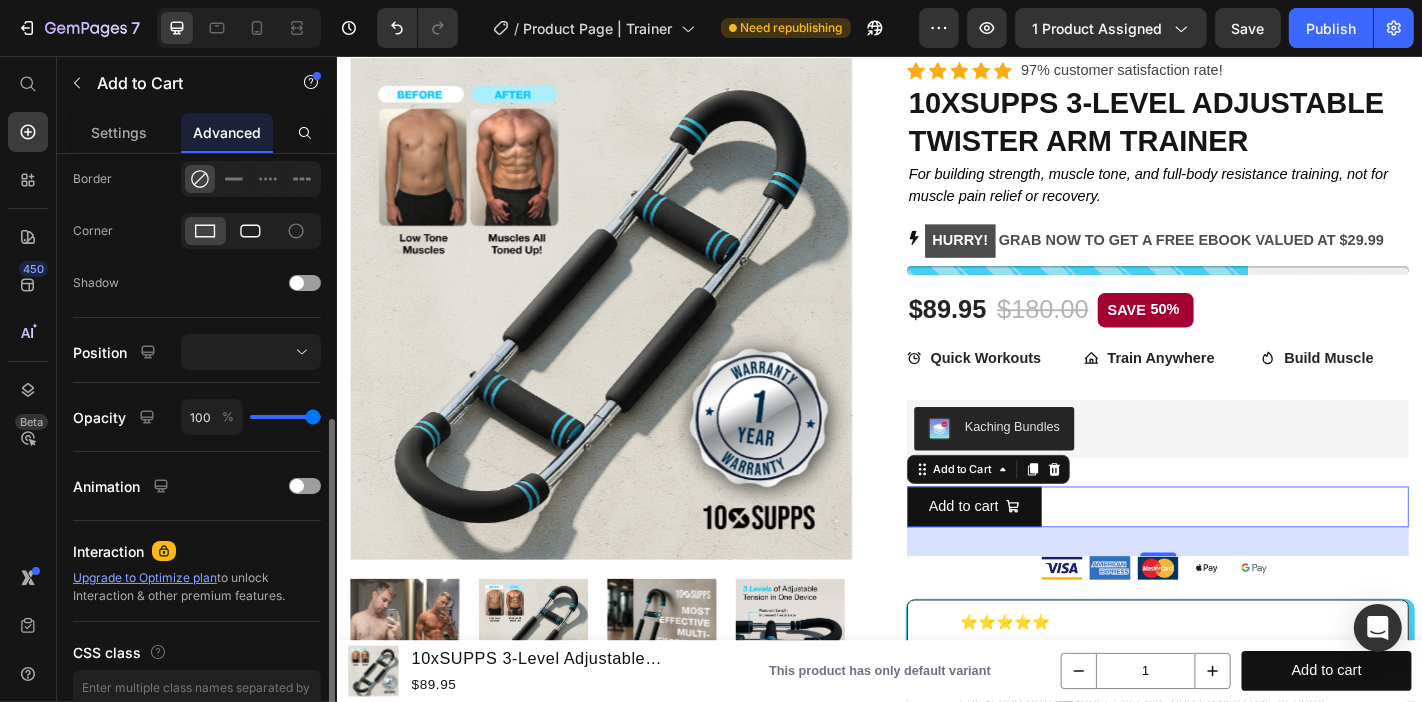 click 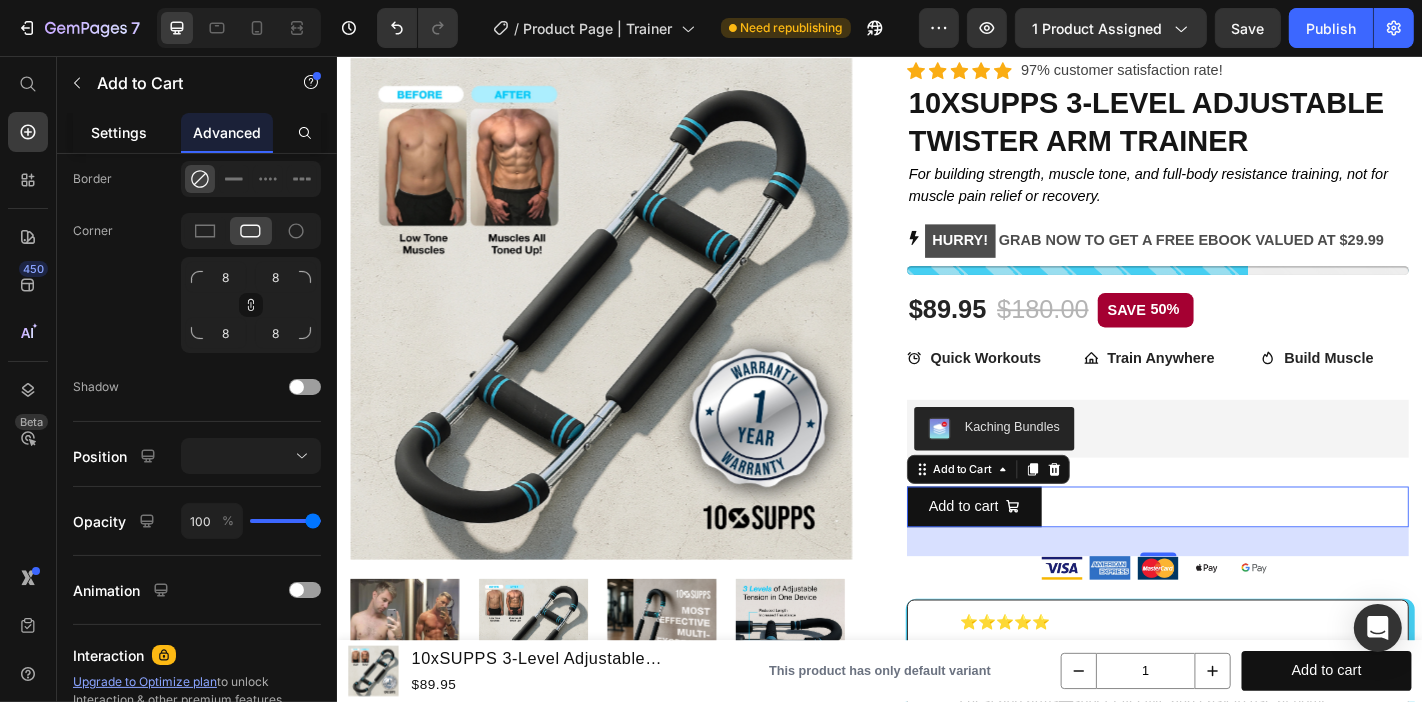 click on "Settings" at bounding box center (119, 132) 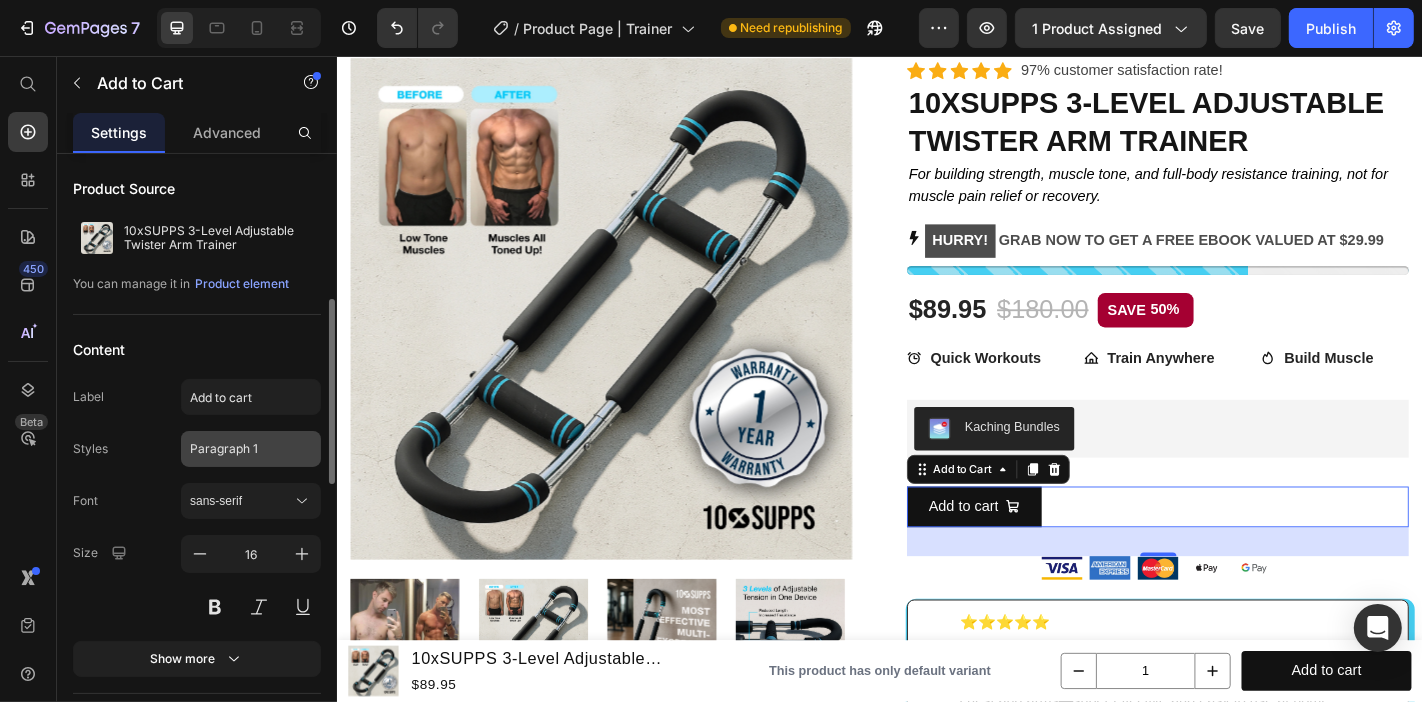 scroll, scrollTop: 111, scrollLeft: 0, axis: vertical 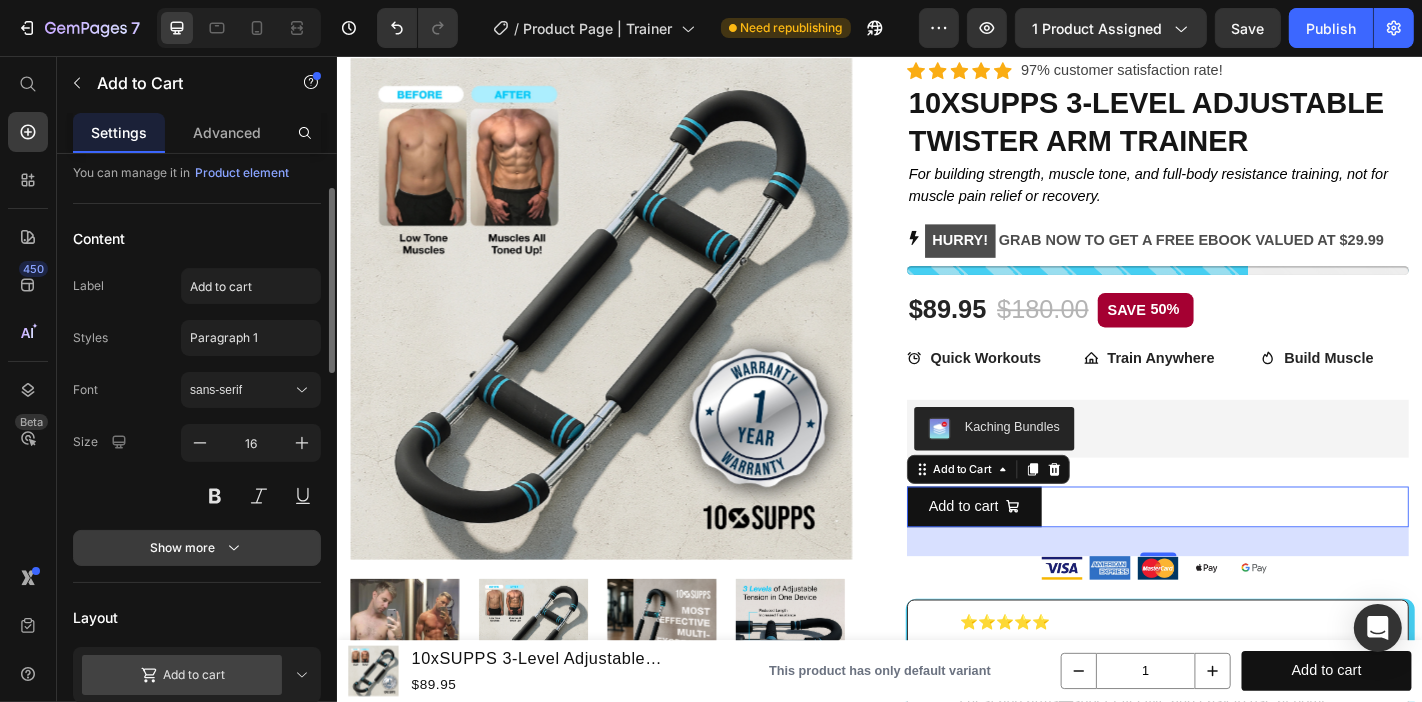click 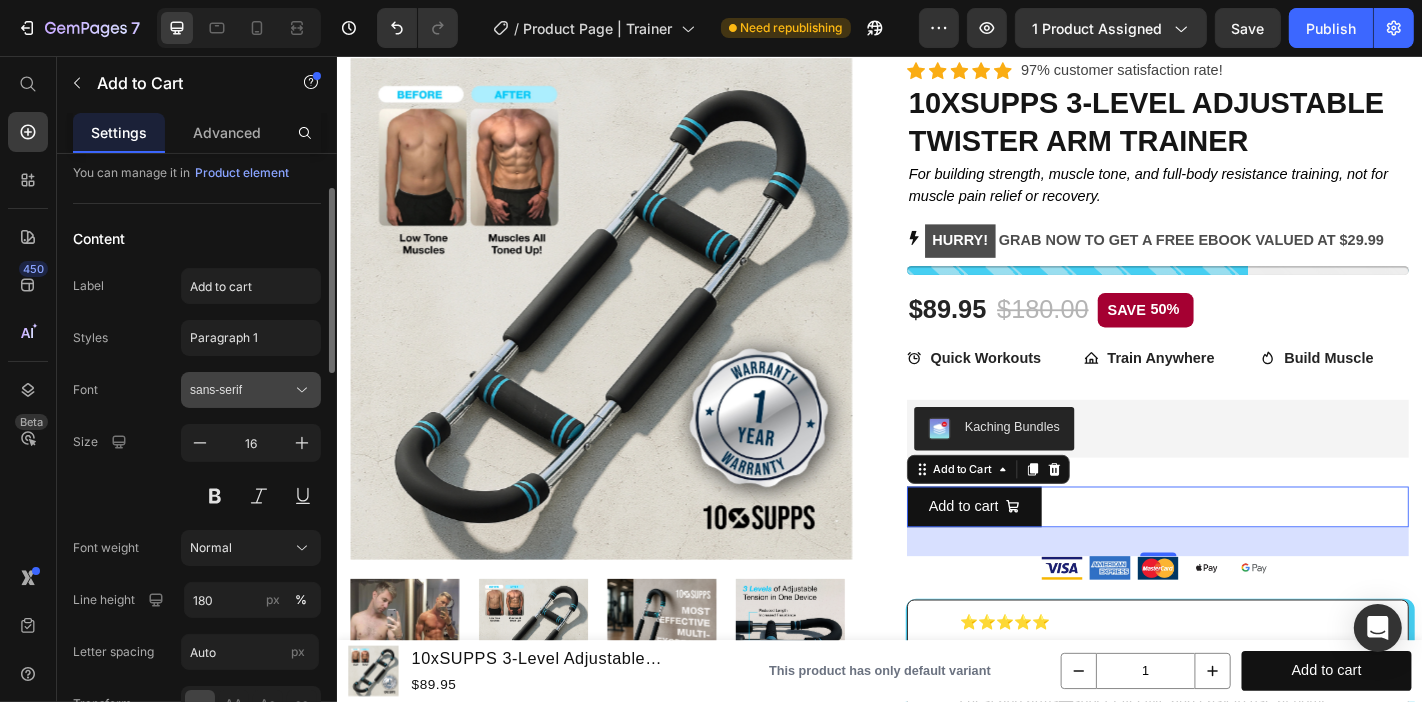 scroll, scrollTop: 333, scrollLeft: 0, axis: vertical 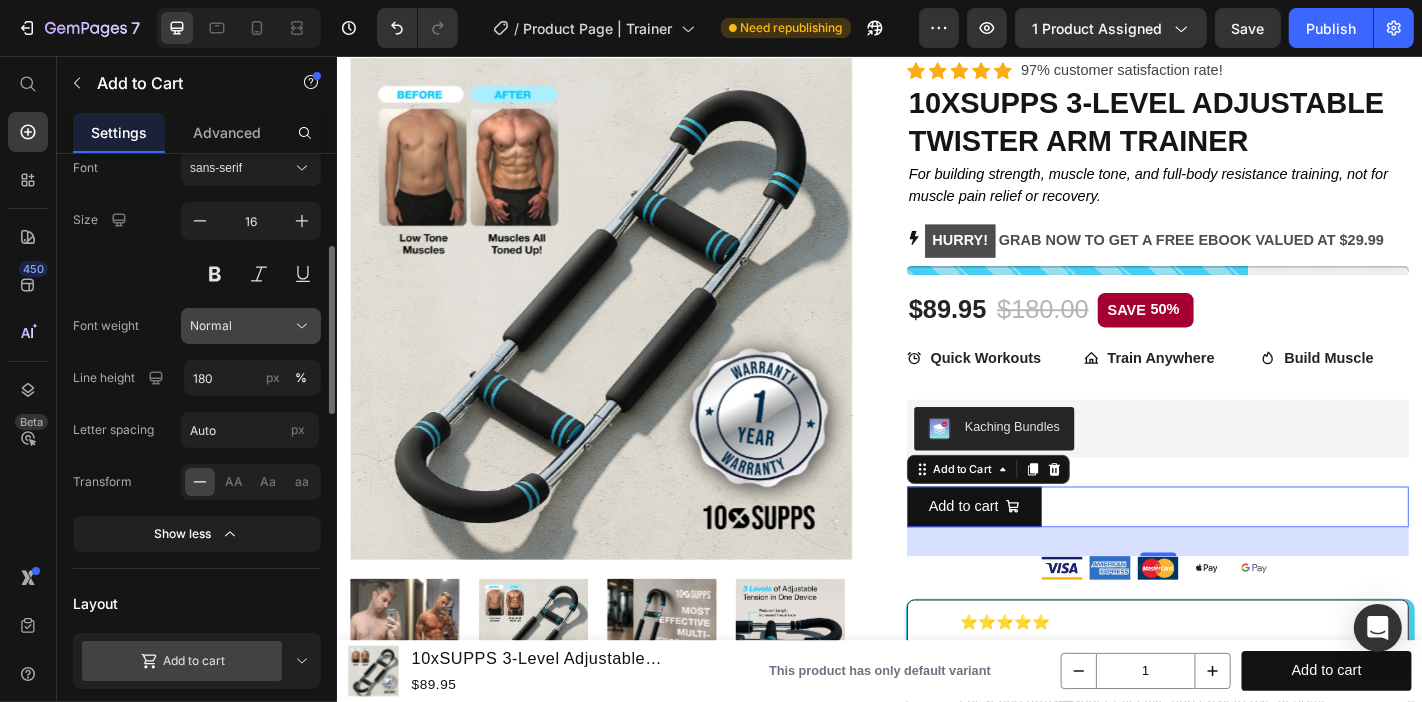 click on "Normal" 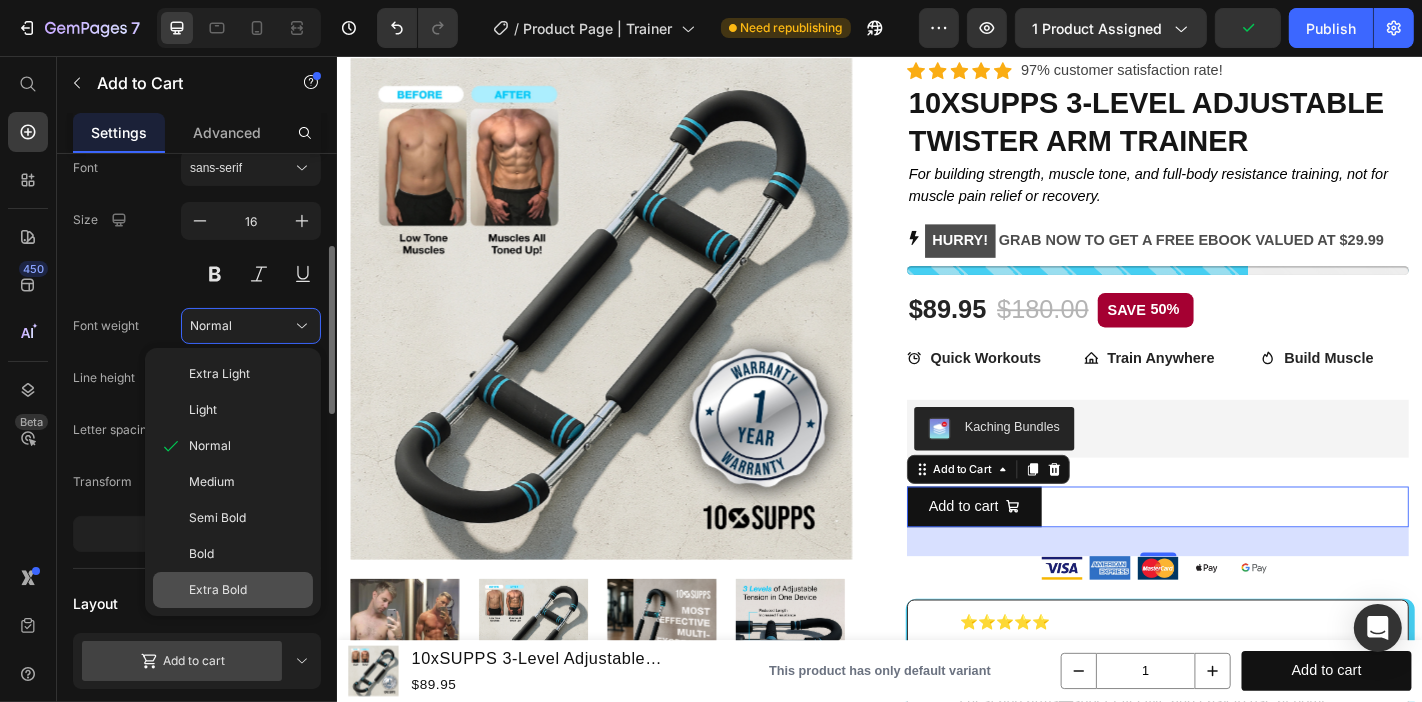 click on "Extra Bold" at bounding box center [218, 590] 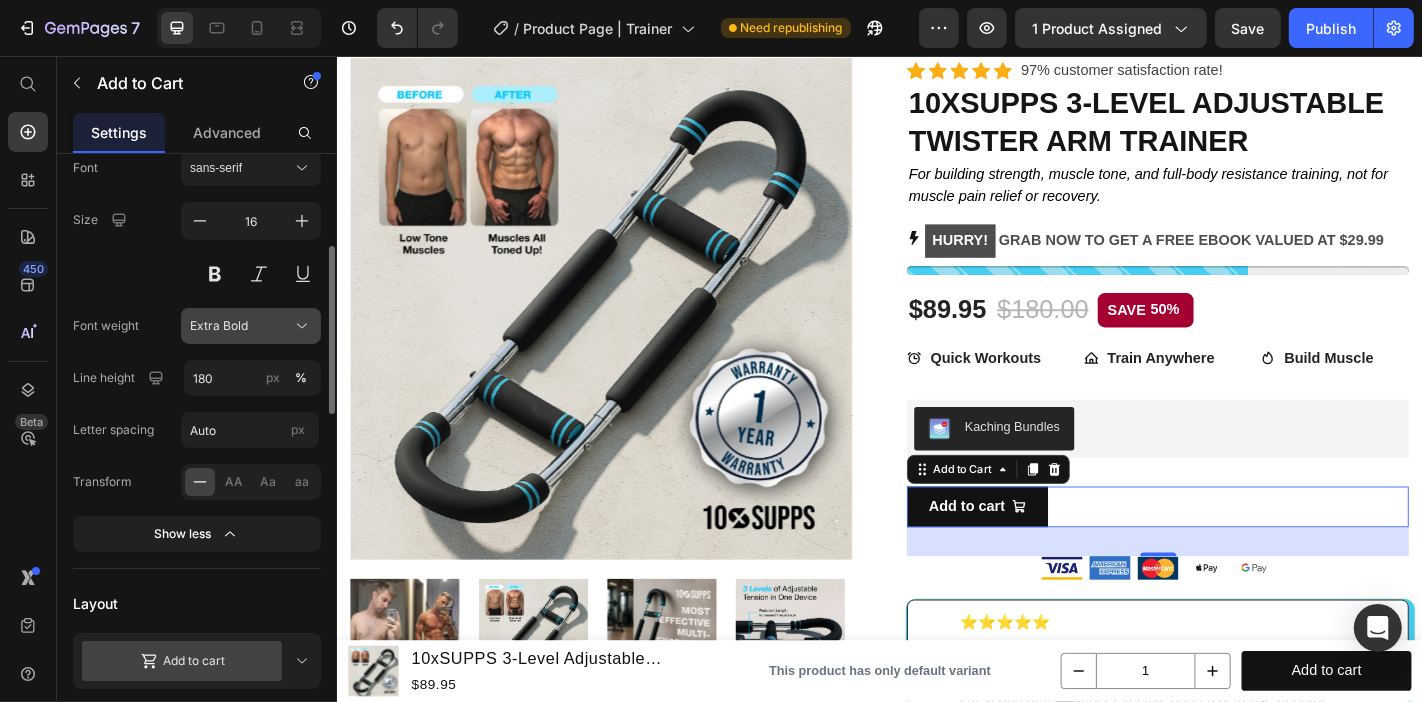 click on "Extra Bold" 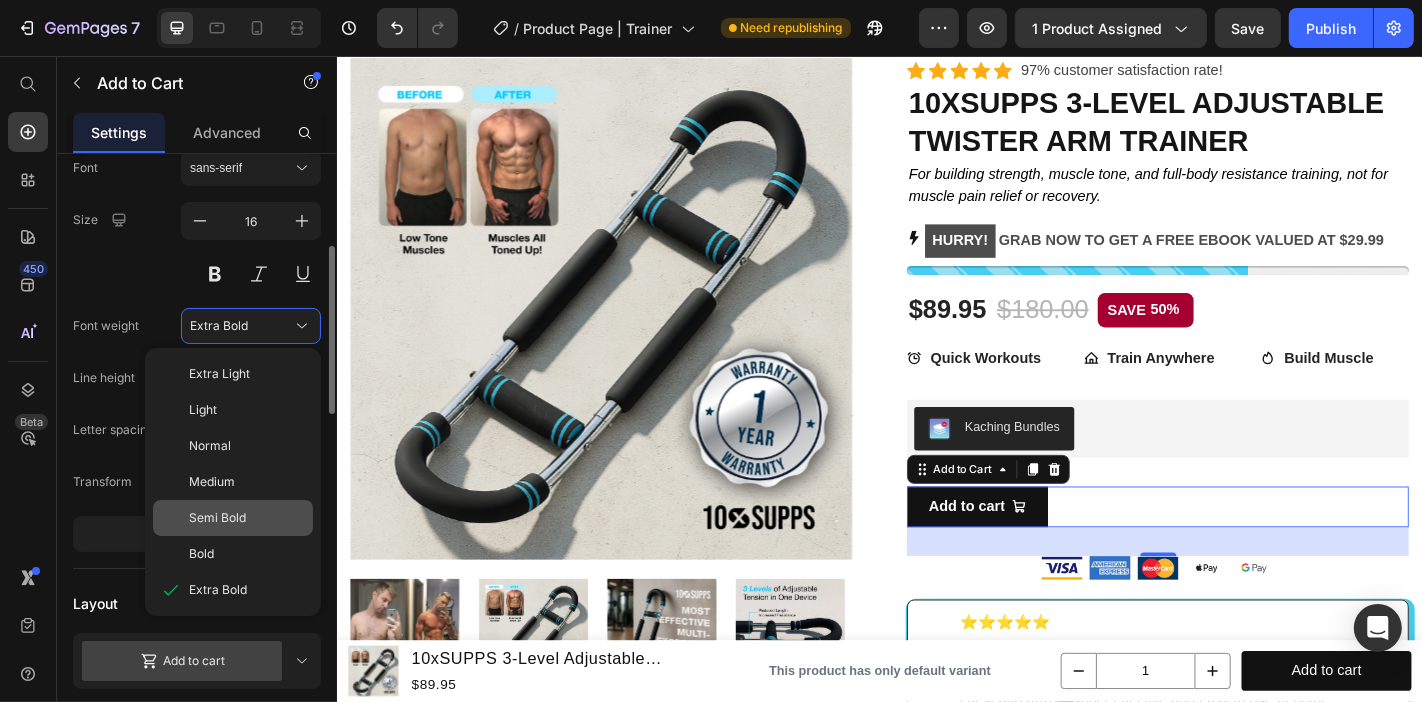 click on "Semi Bold" 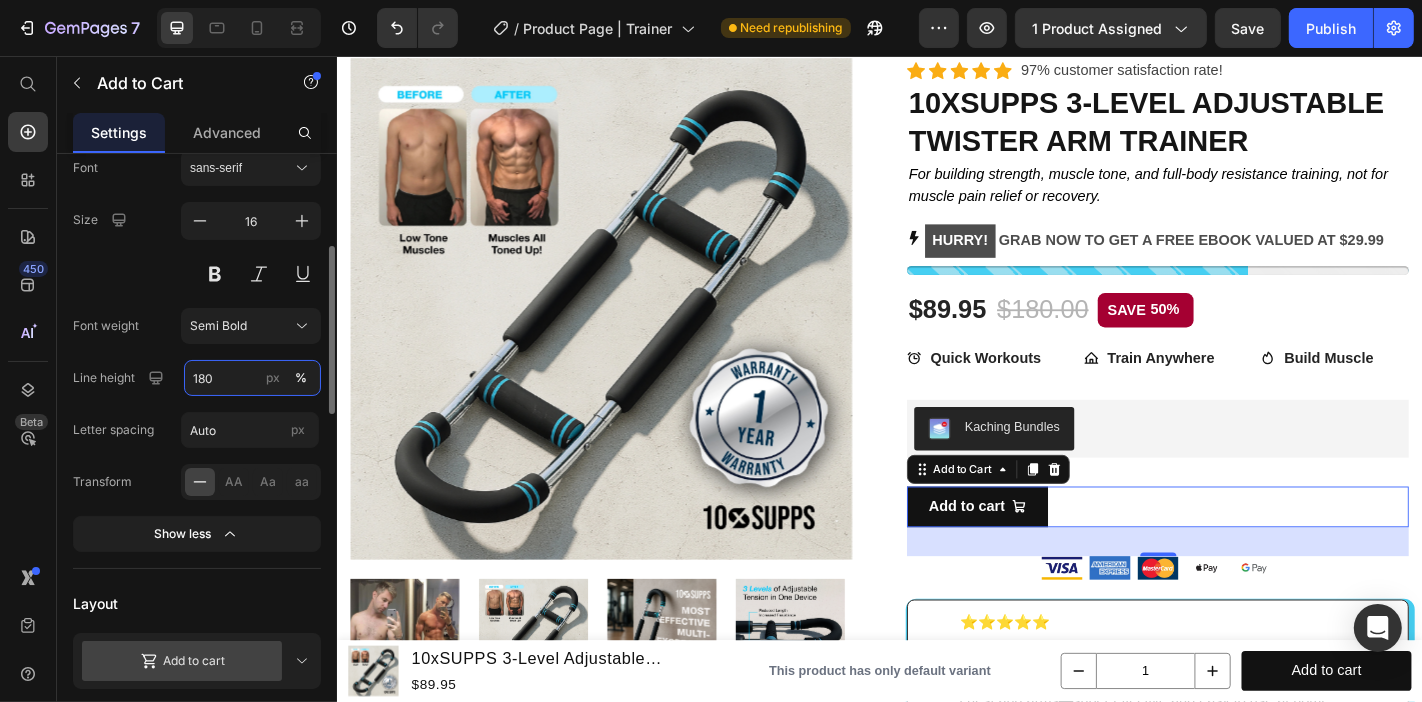 click on "180" at bounding box center [252, 378] 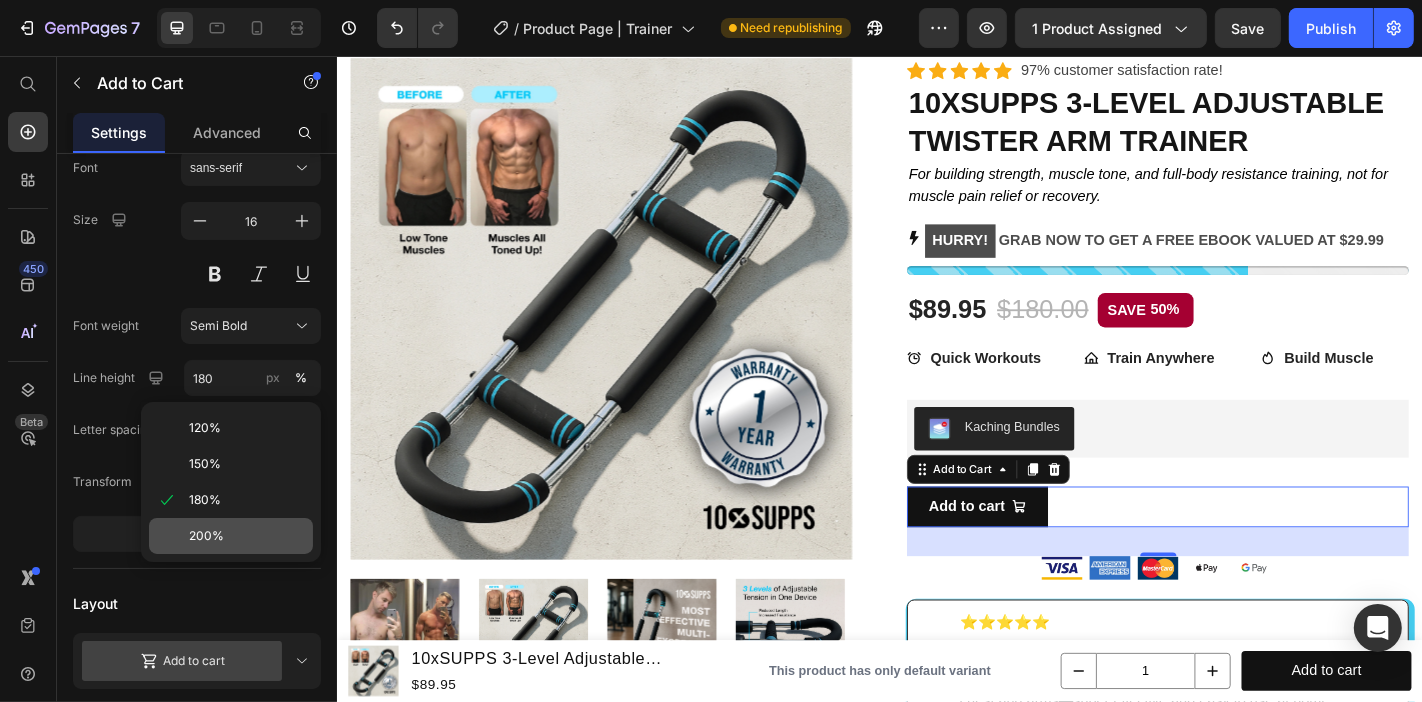 click on "200%" at bounding box center (206, 536) 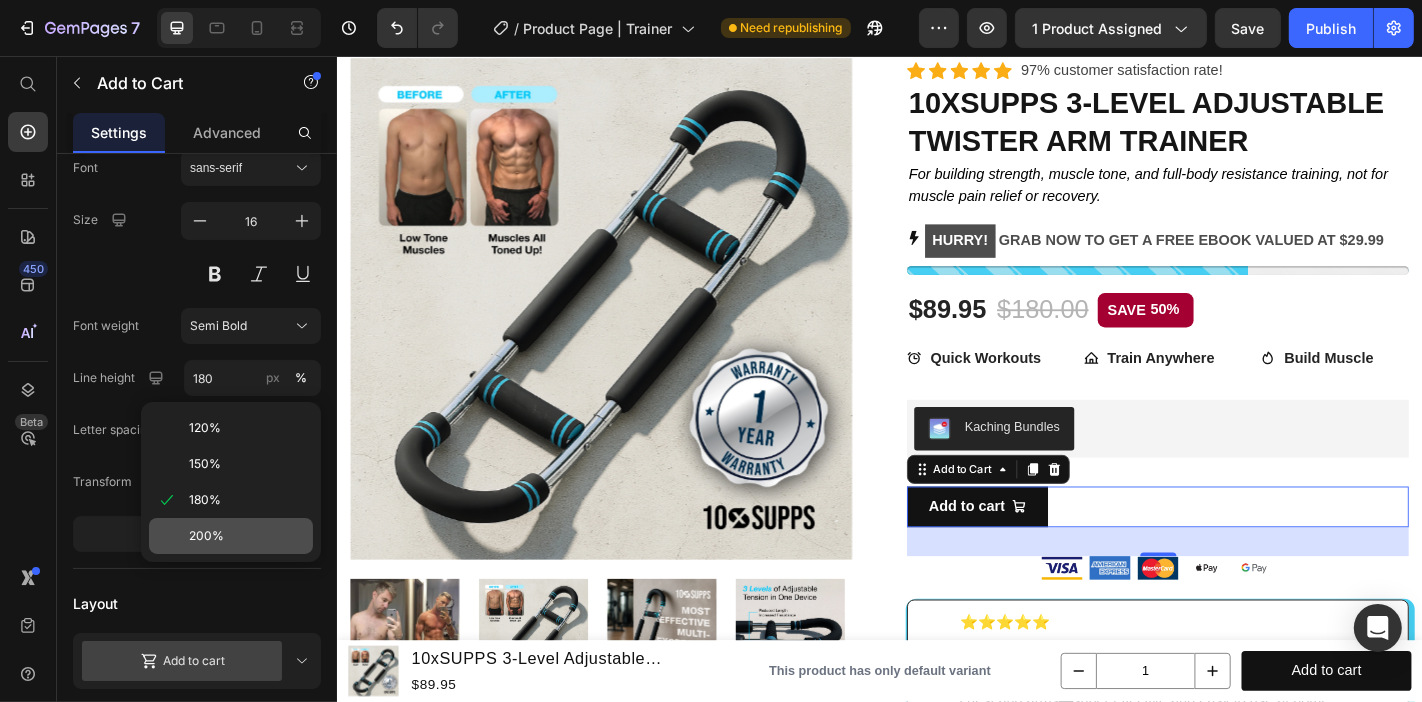 type on "200" 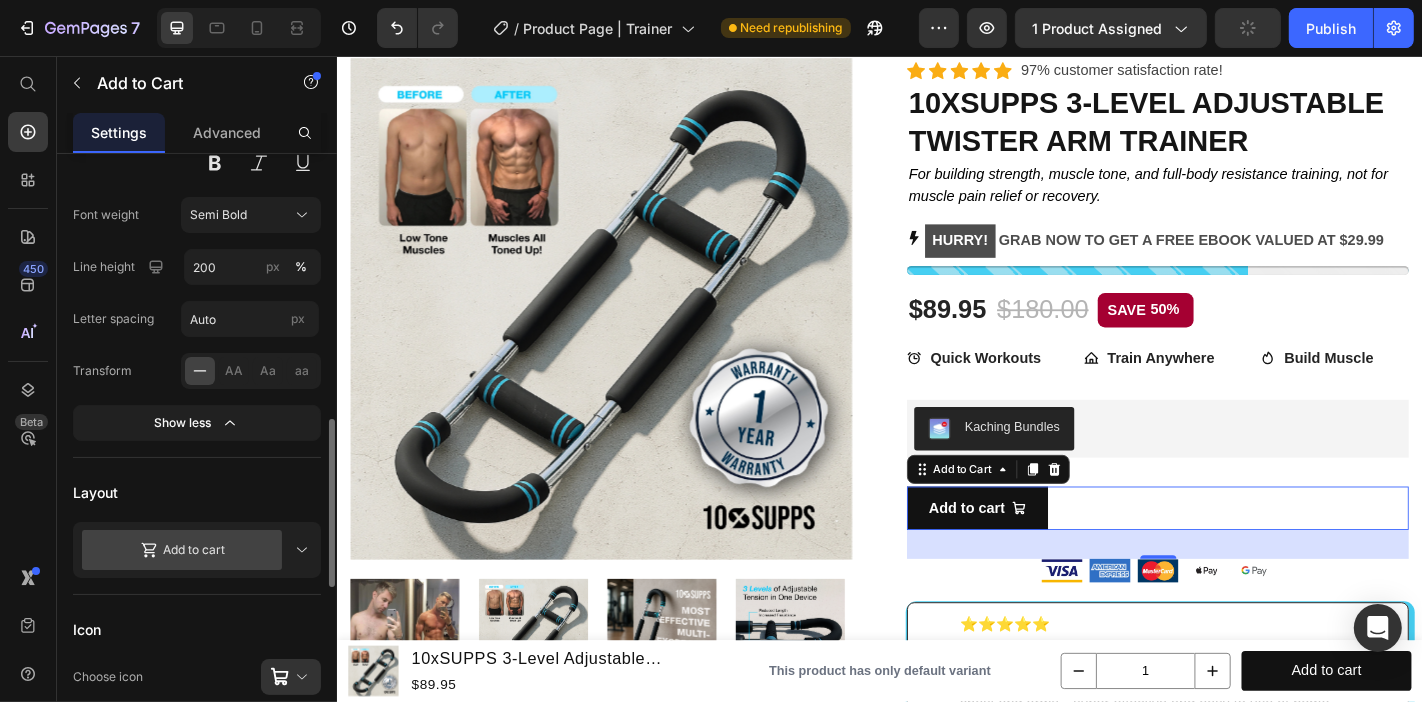 scroll, scrollTop: 555, scrollLeft: 0, axis: vertical 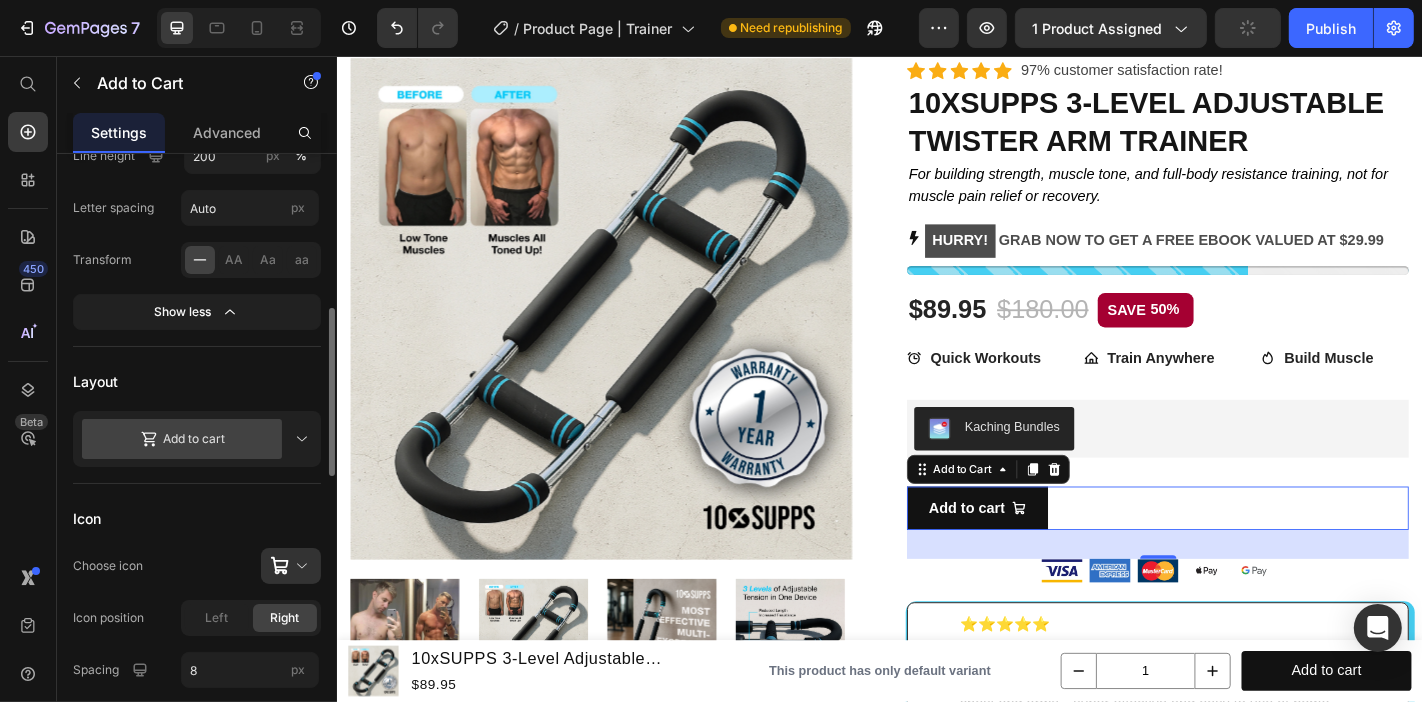 click on "Add to cart" at bounding box center [197, 439] 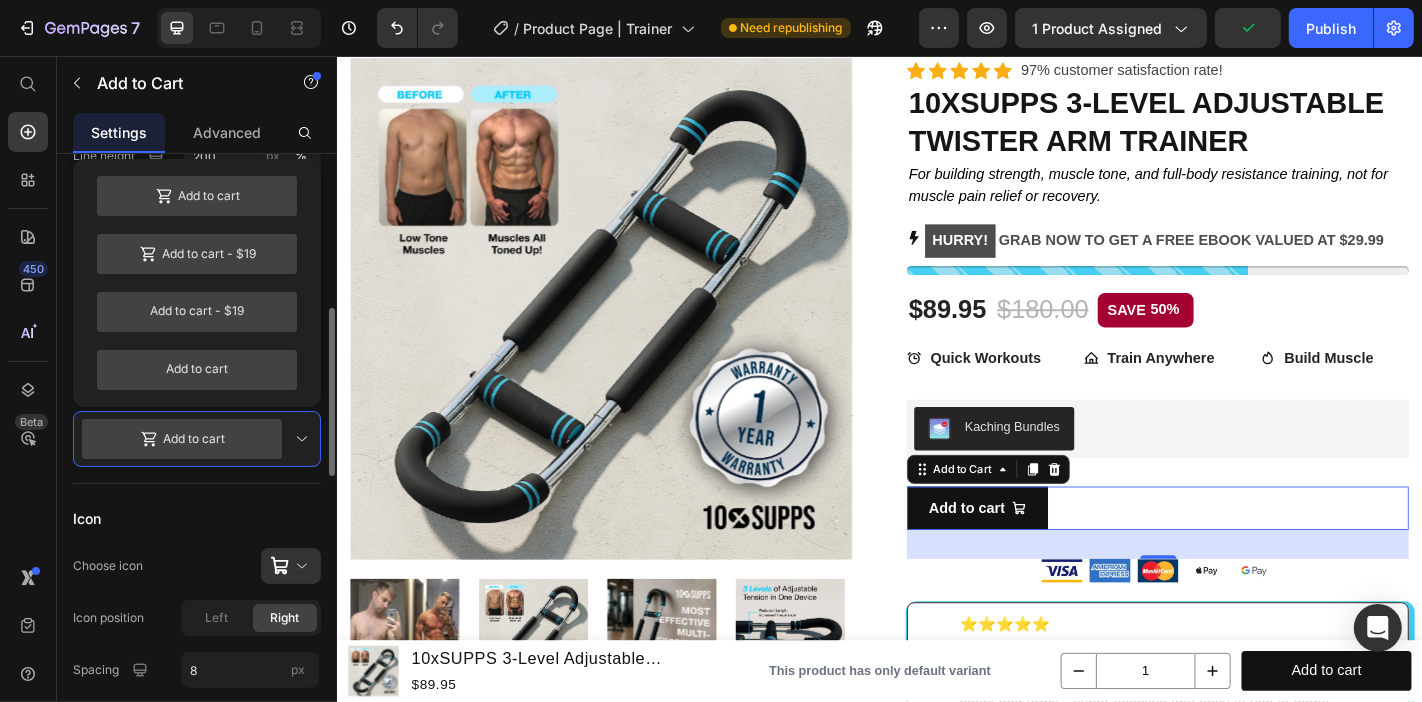 click on "Add to cart" at bounding box center (197, 439) 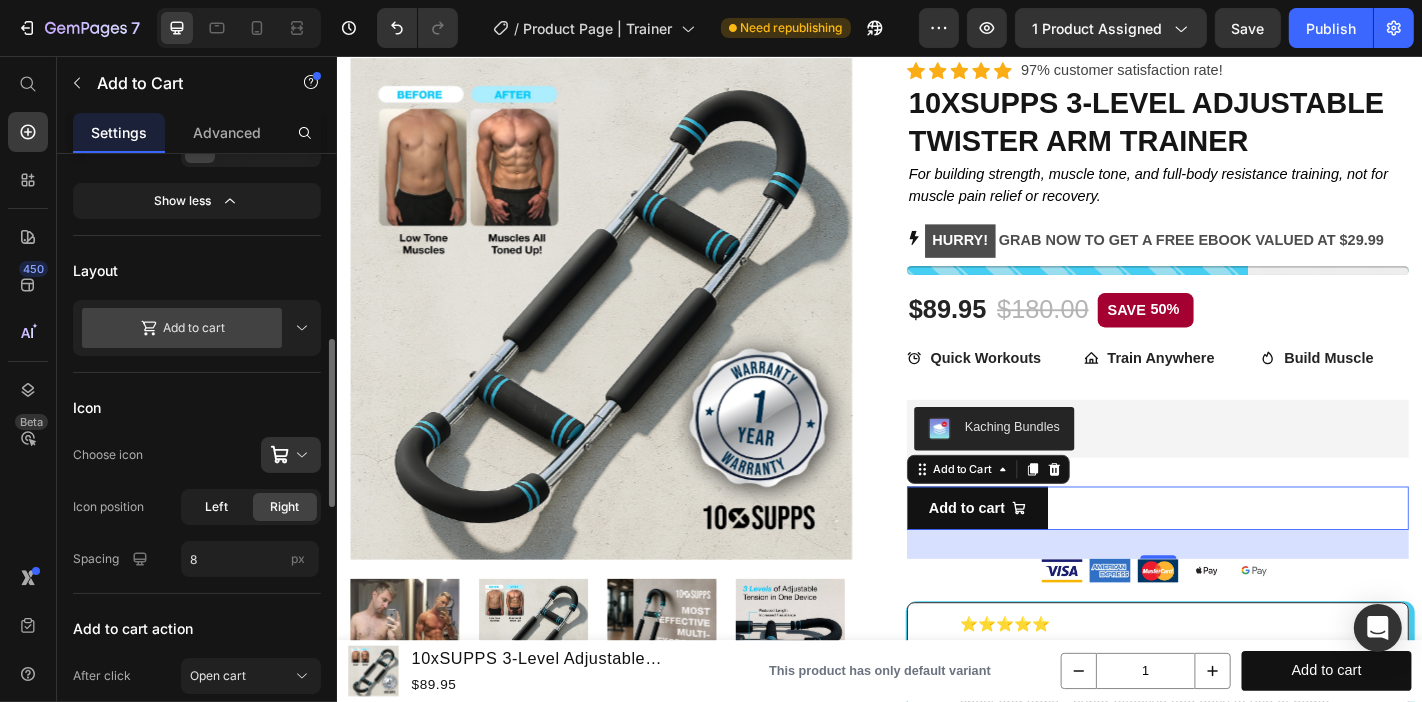 scroll, scrollTop: 777, scrollLeft: 0, axis: vertical 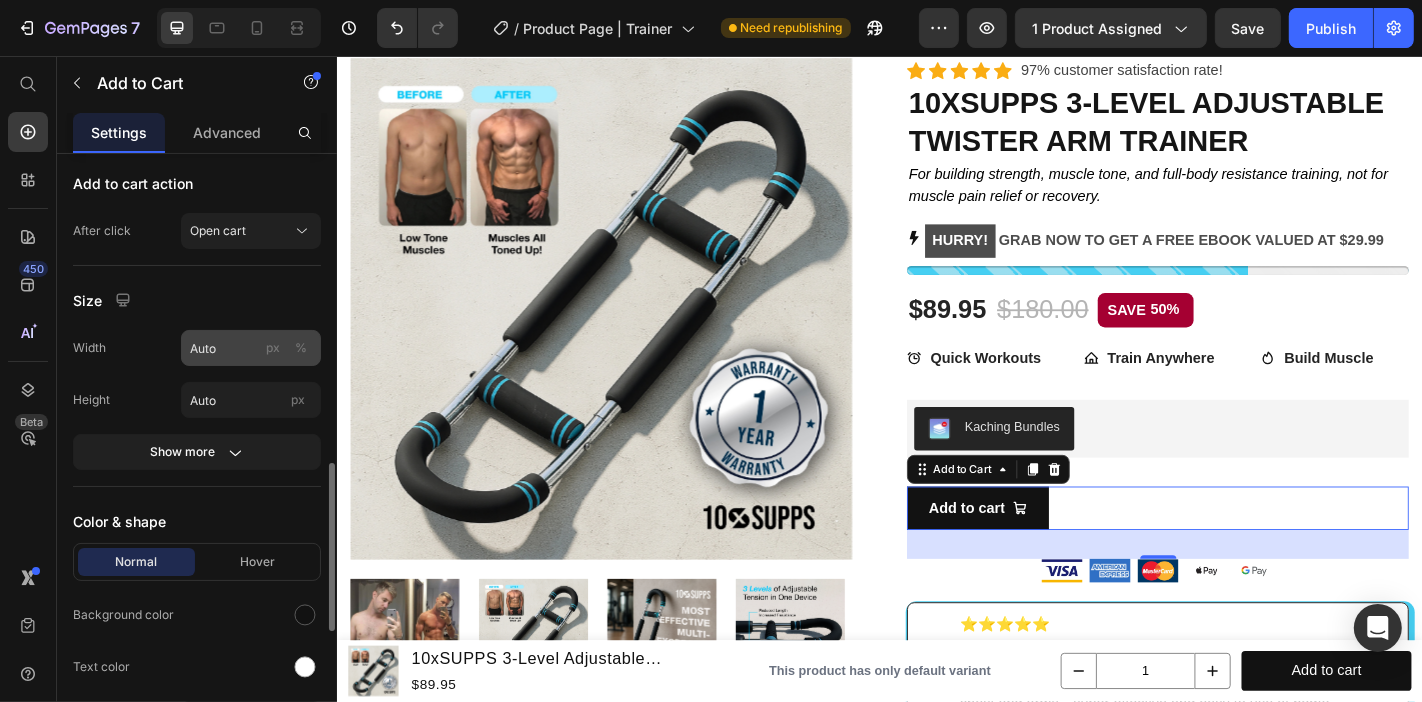 type on "9" 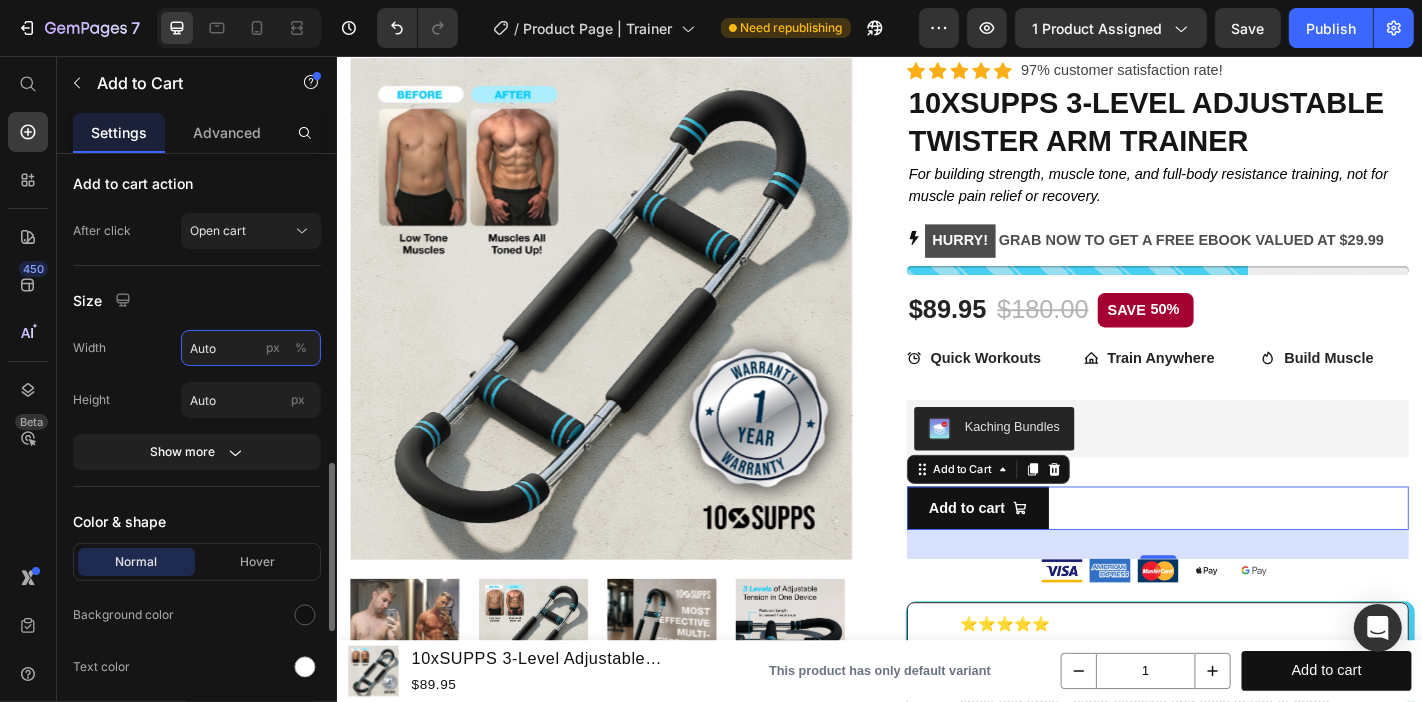 click on "Auto" at bounding box center (251, 348) 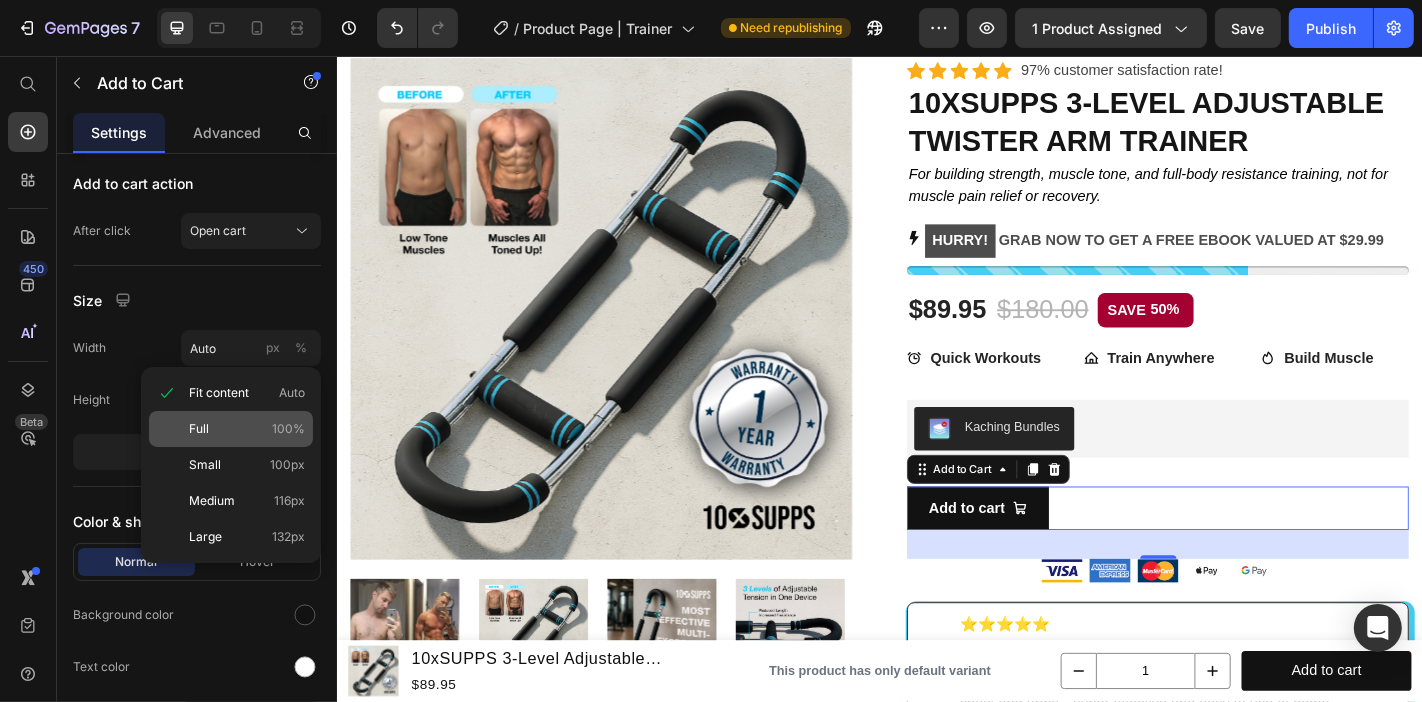 click on "Full 100%" 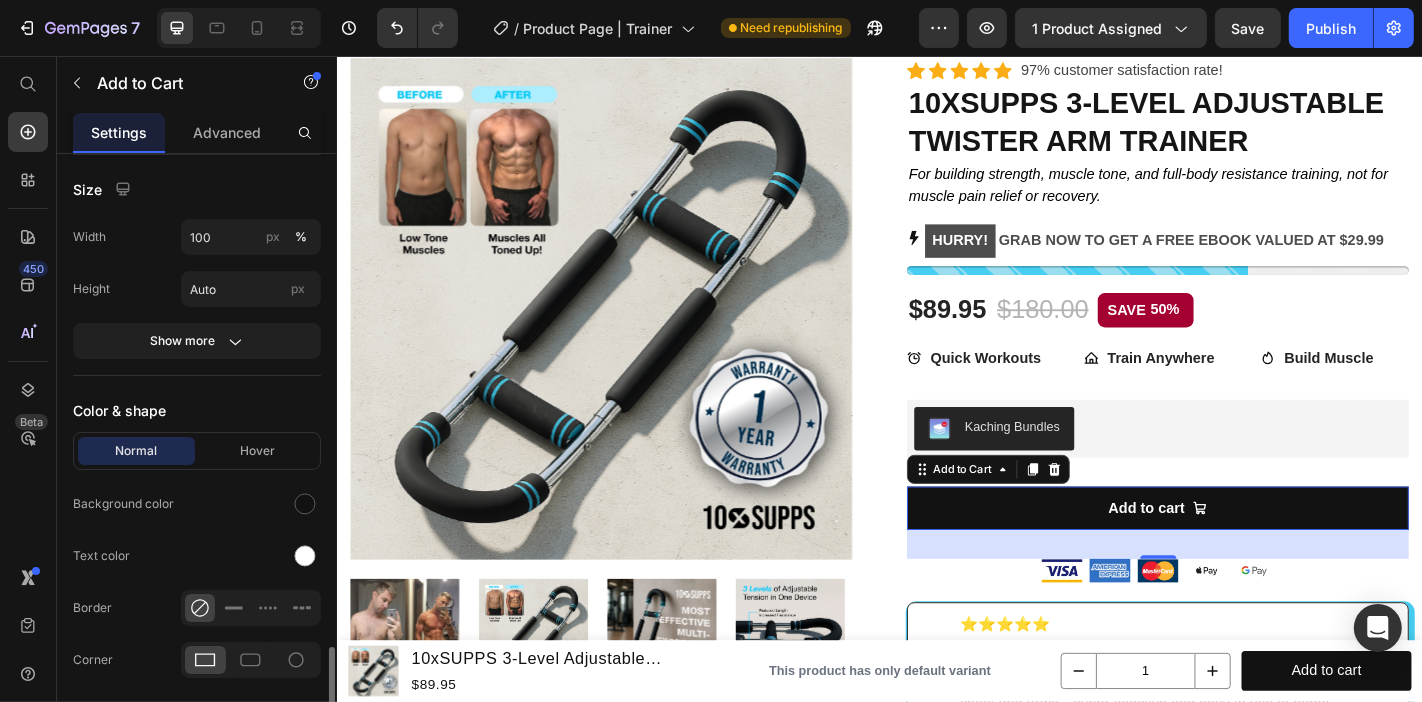 scroll, scrollTop: 1333, scrollLeft: 0, axis: vertical 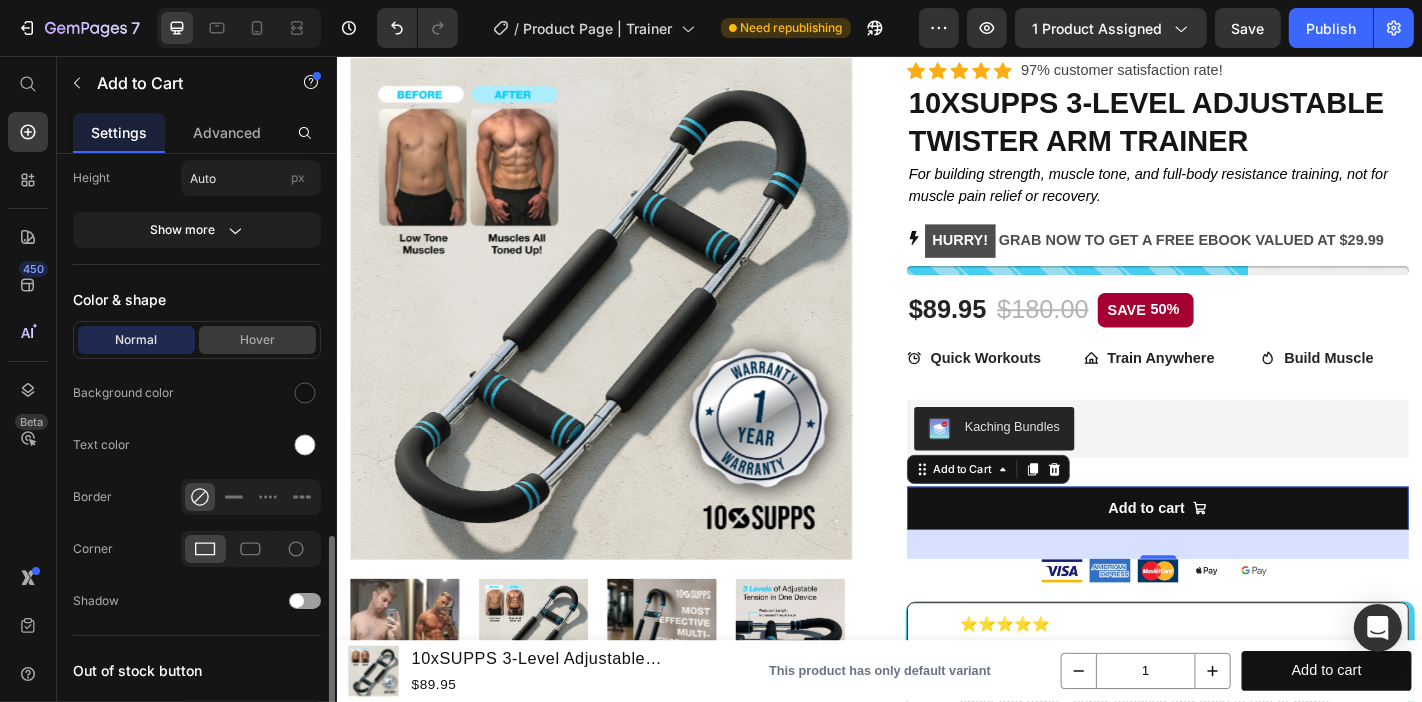 click on "Hover" at bounding box center [257, 340] 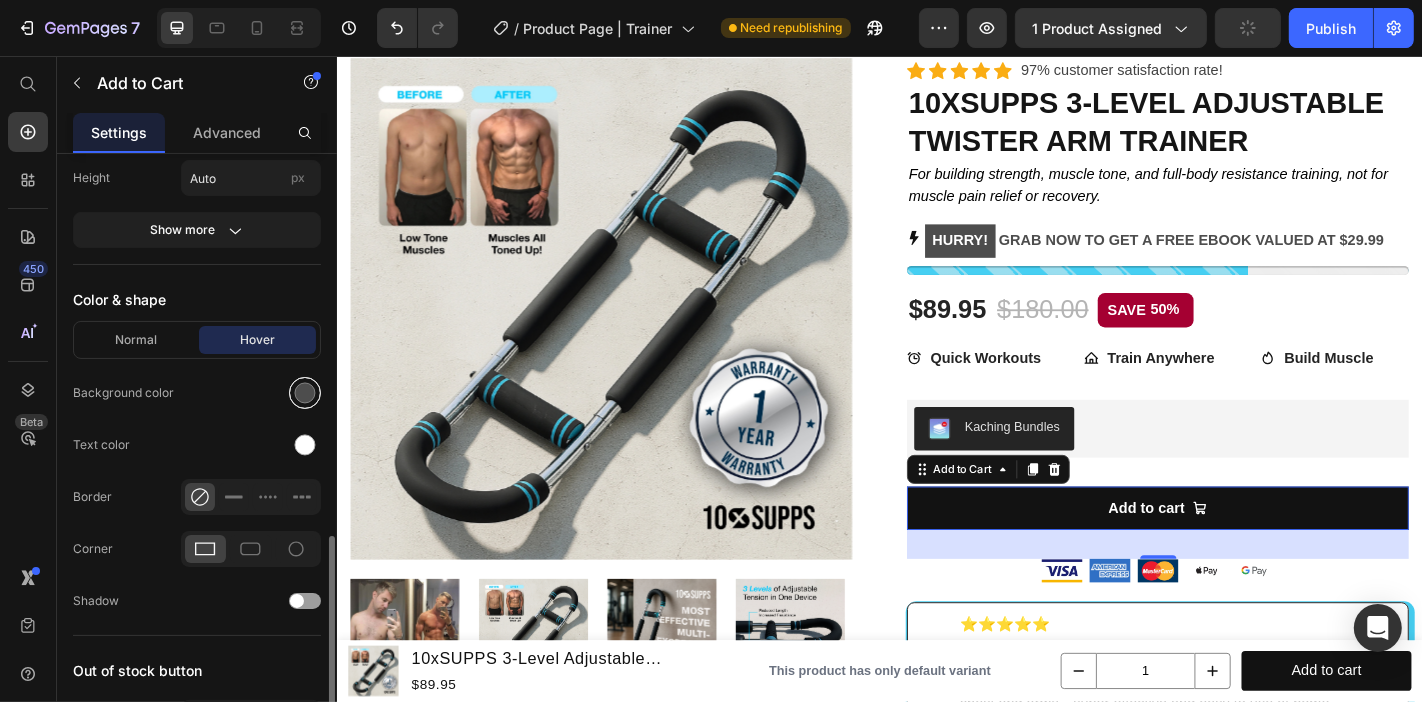 click at bounding box center (305, 393) 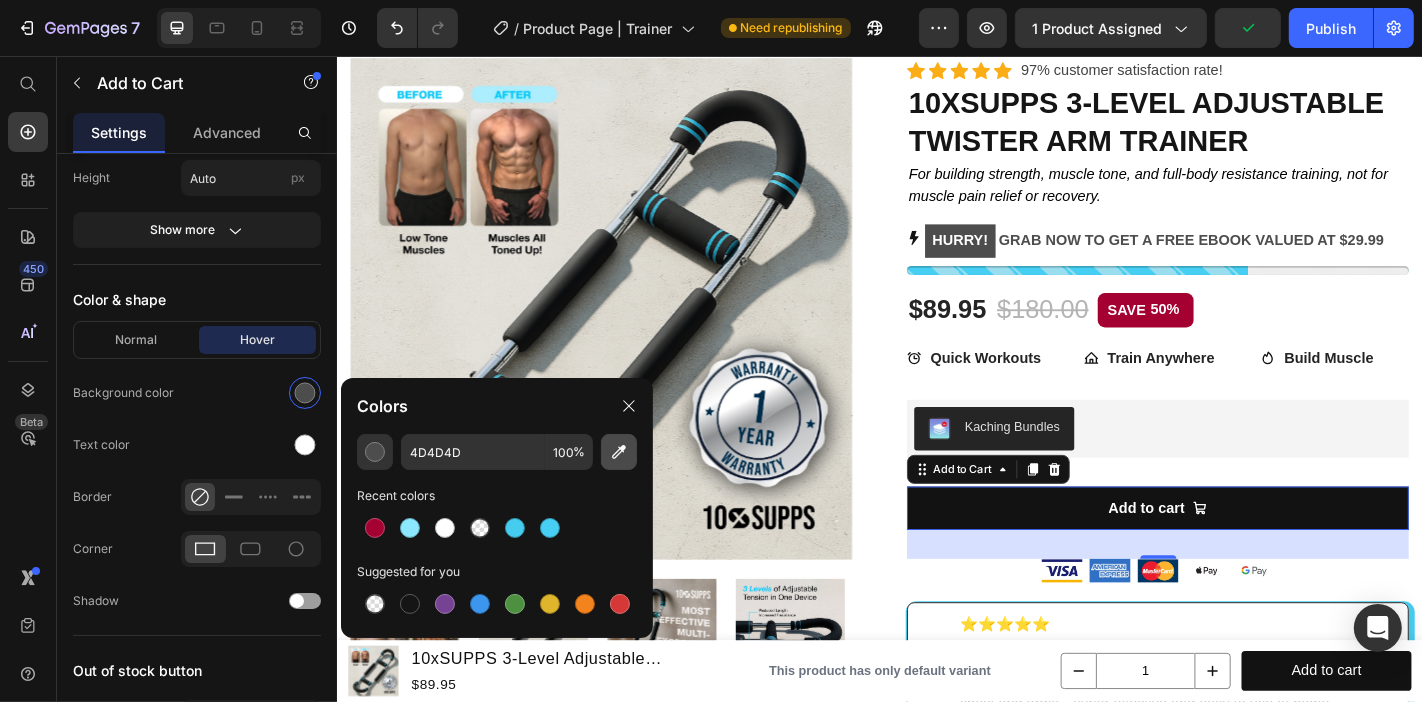 click 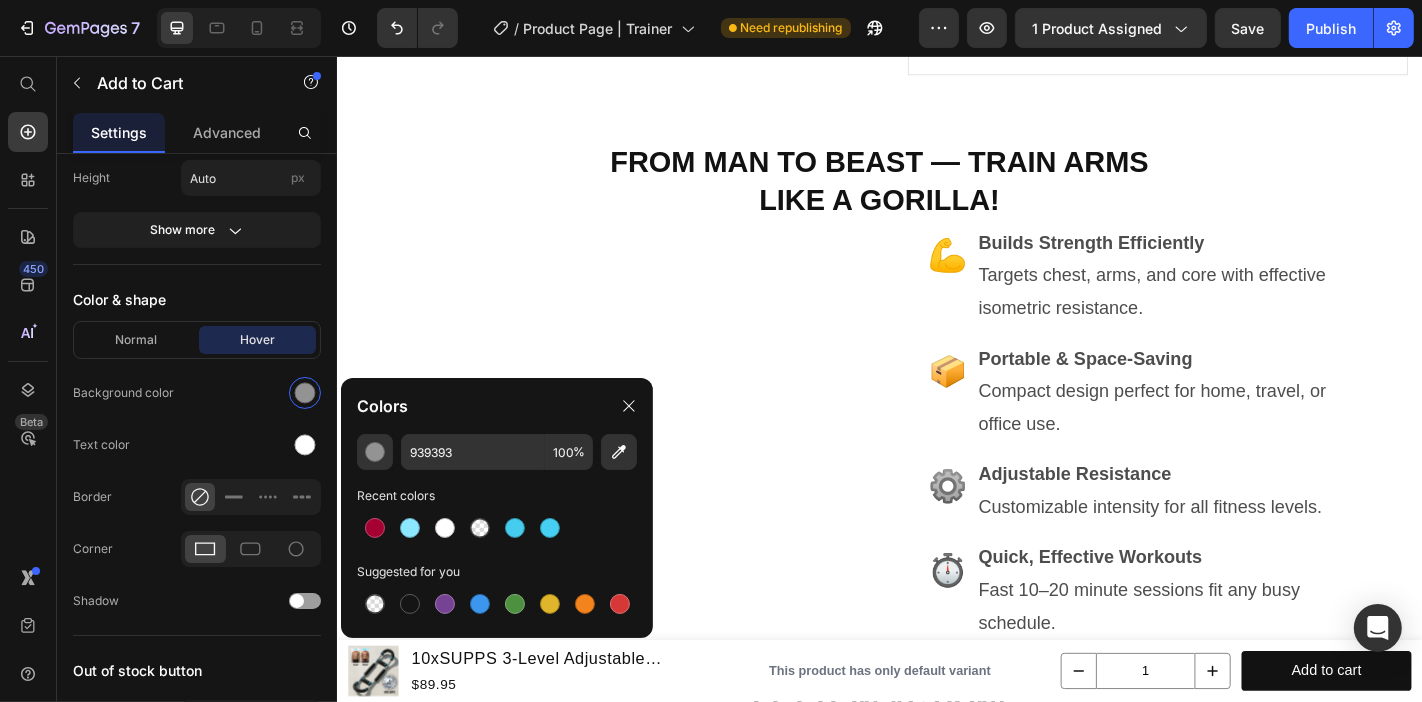 scroll, scrollTop: 1222, scrollLeft: 0, axis: vertical 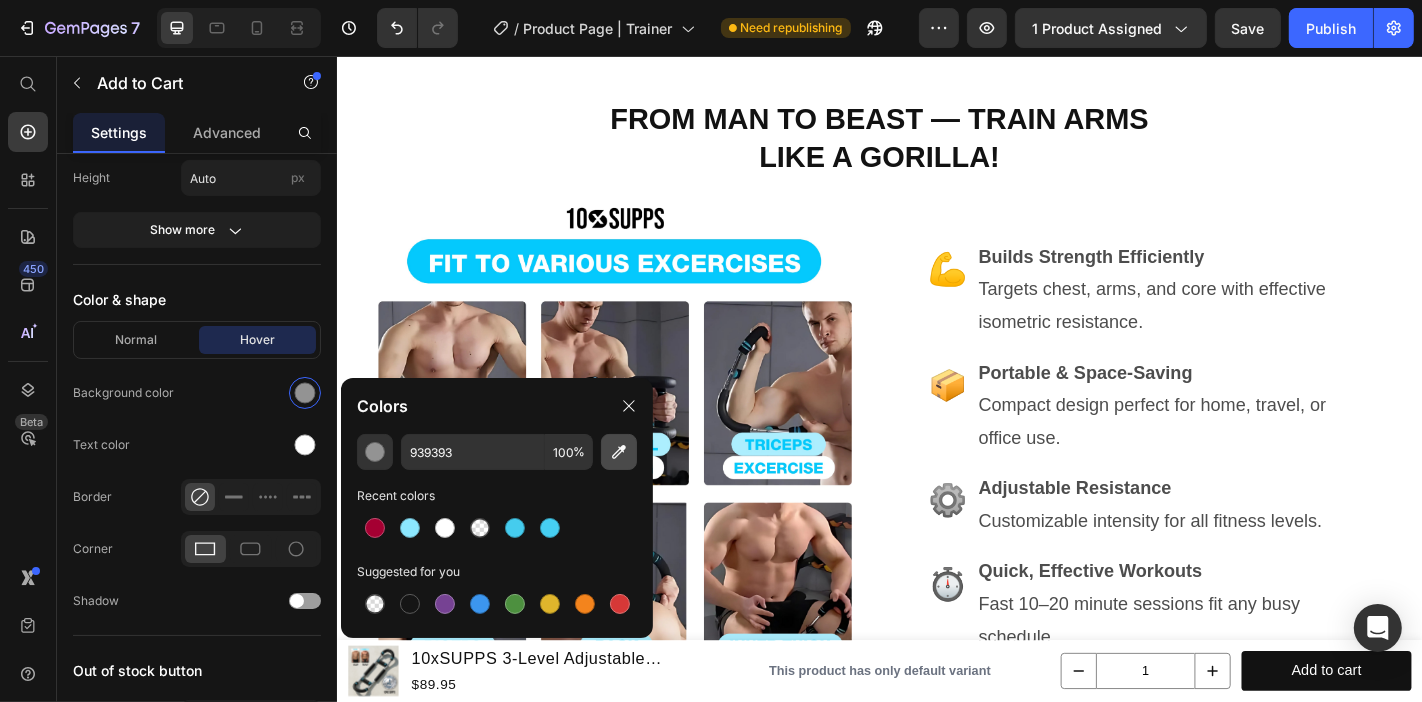 click 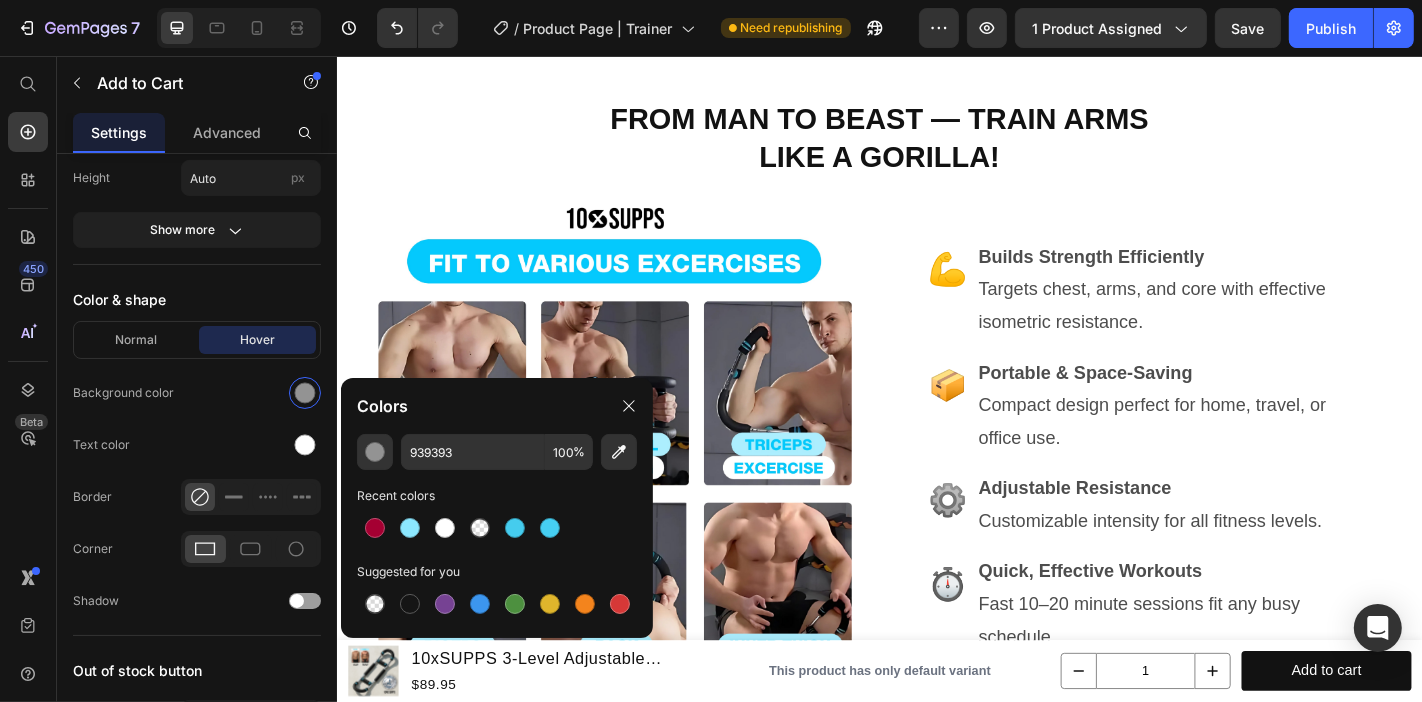 type on "04C9FD" 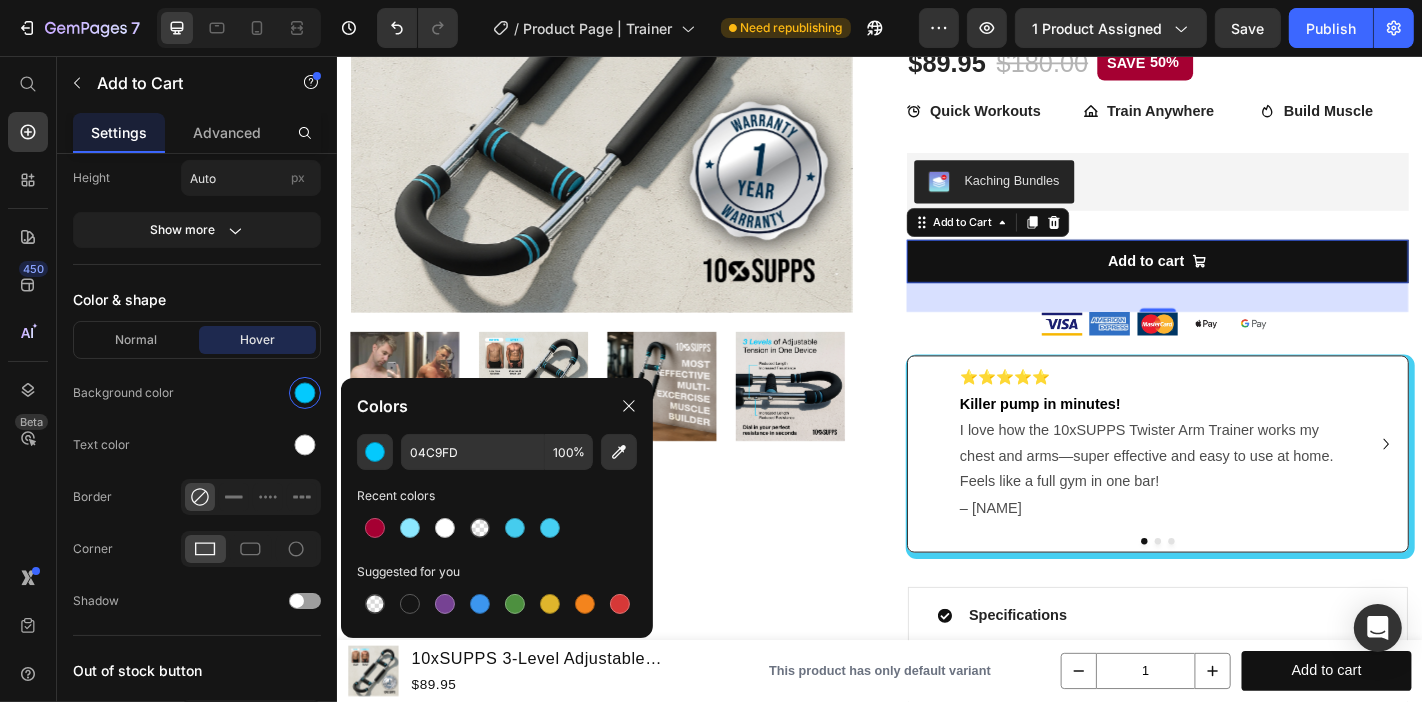 scroll, scrollTop: 333, scrollLeft: 0, axis: vertical 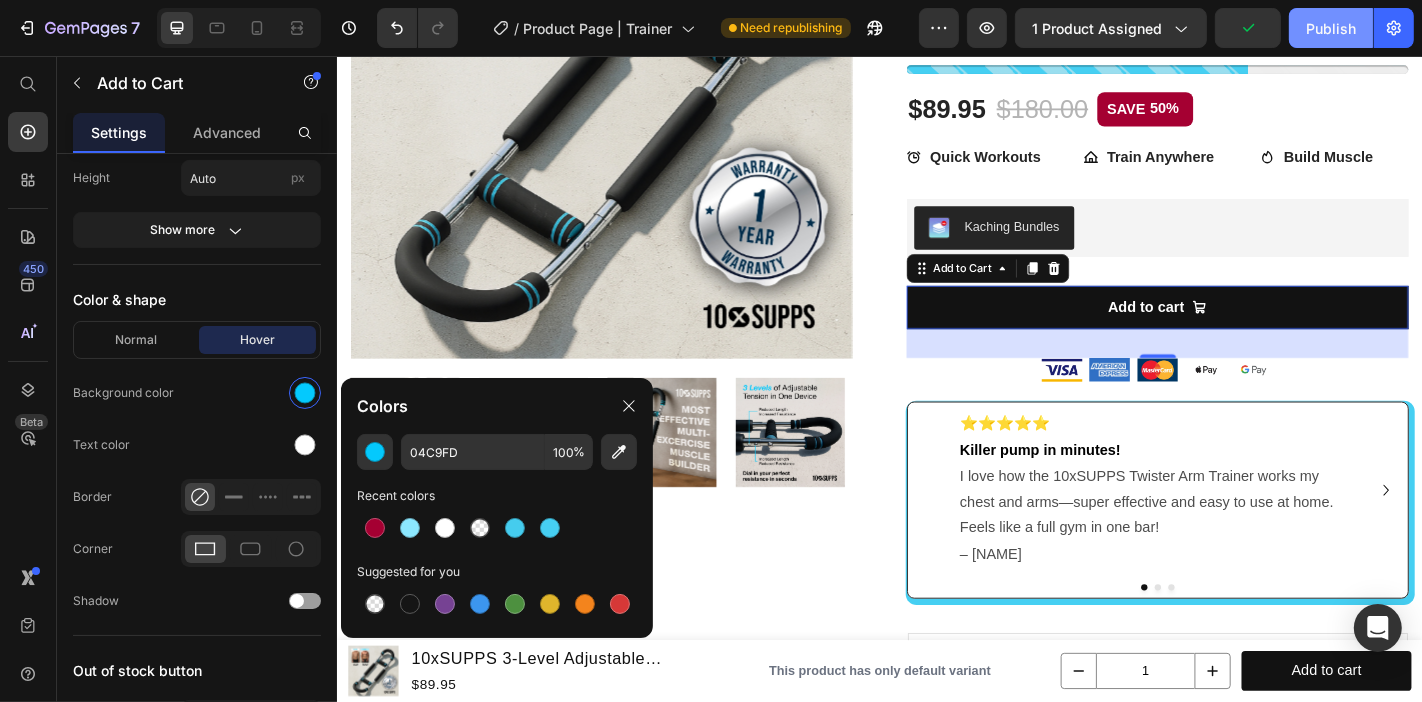 click on "Publish" at bounding box center (1331, 28) 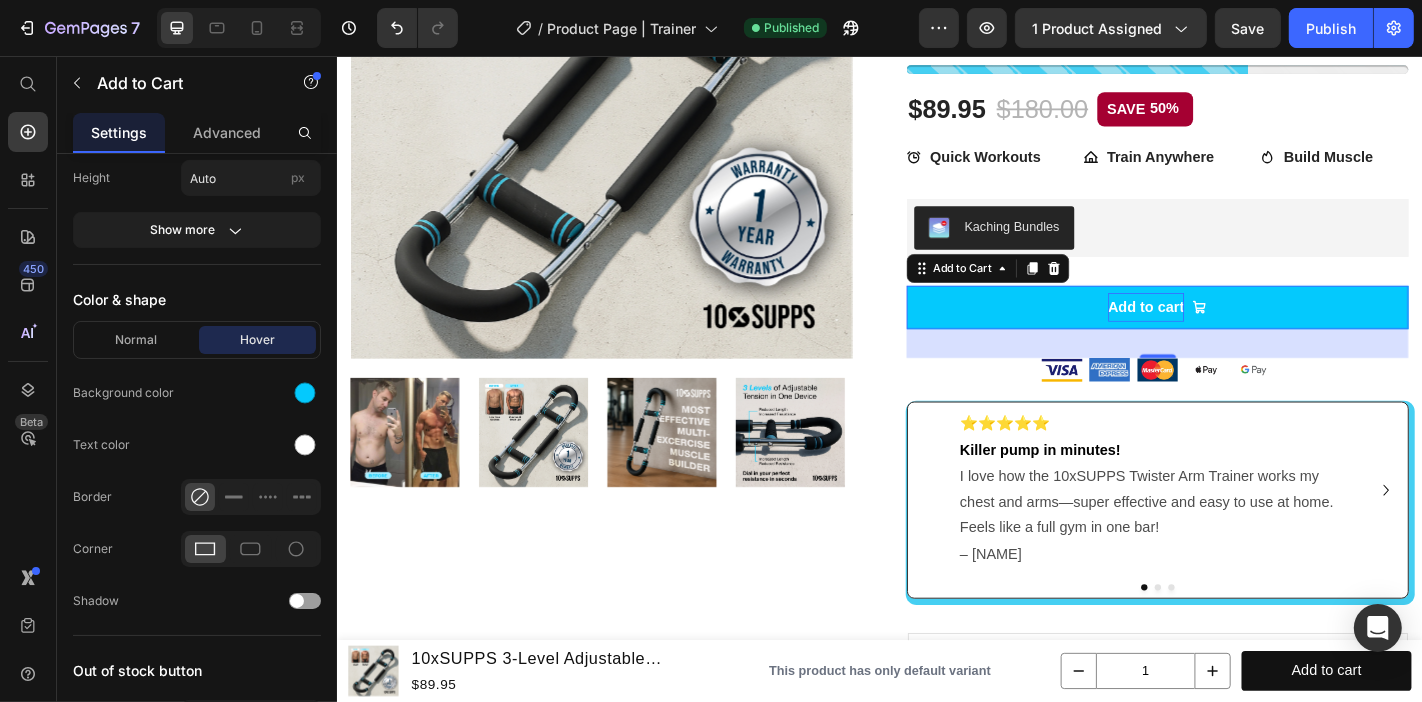 click on "Add to cart" at bounding box center [1231, 333] 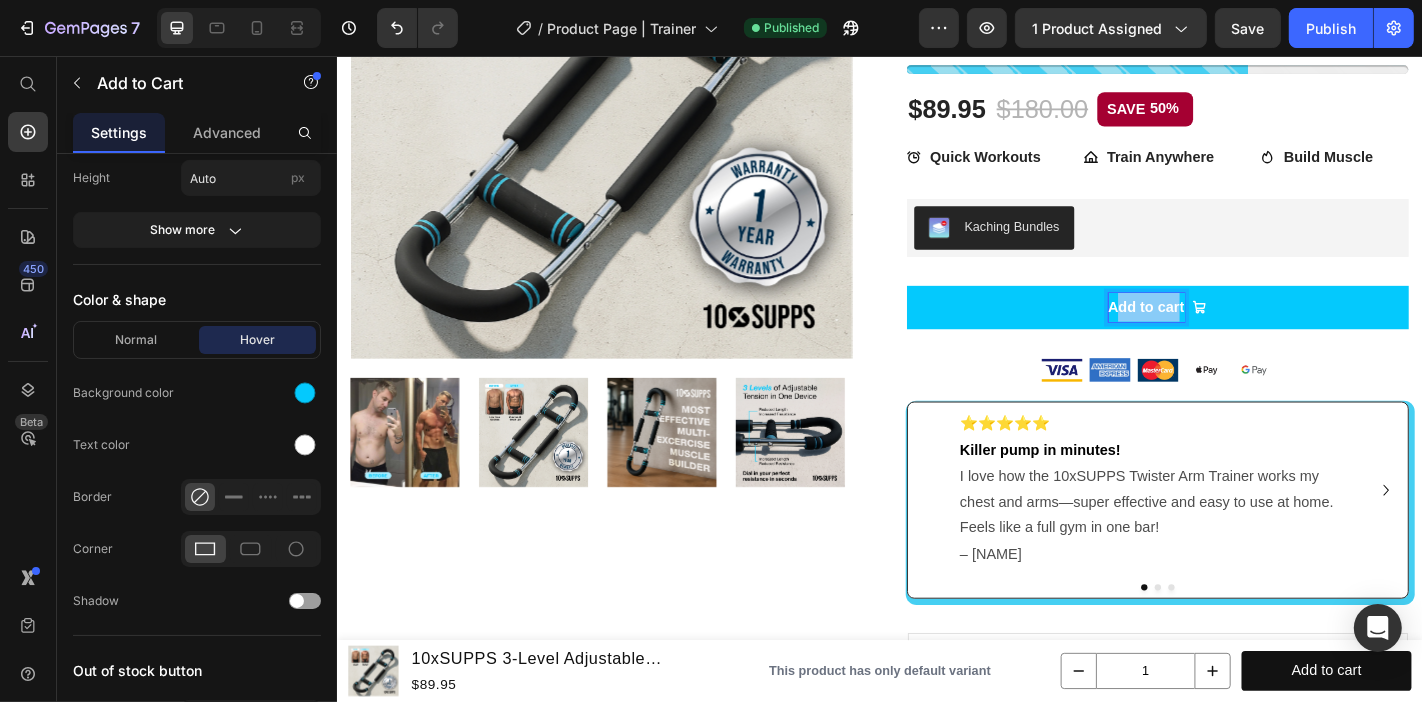 drag, startPoint x: 1191, startPoint y: 331, endPoint x: 1255, endPoint y: 340, distance: 64.629715 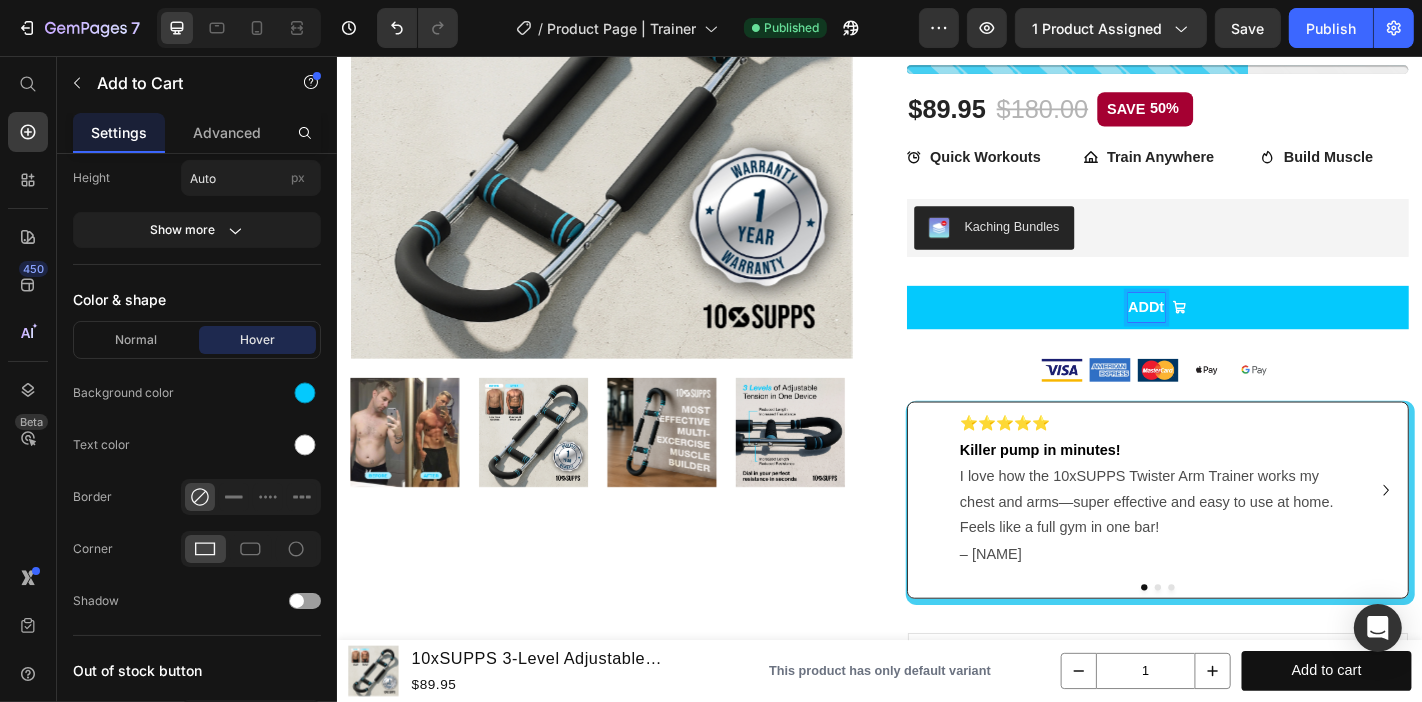 click on "ADDt" at bounding box center [1243, 333] 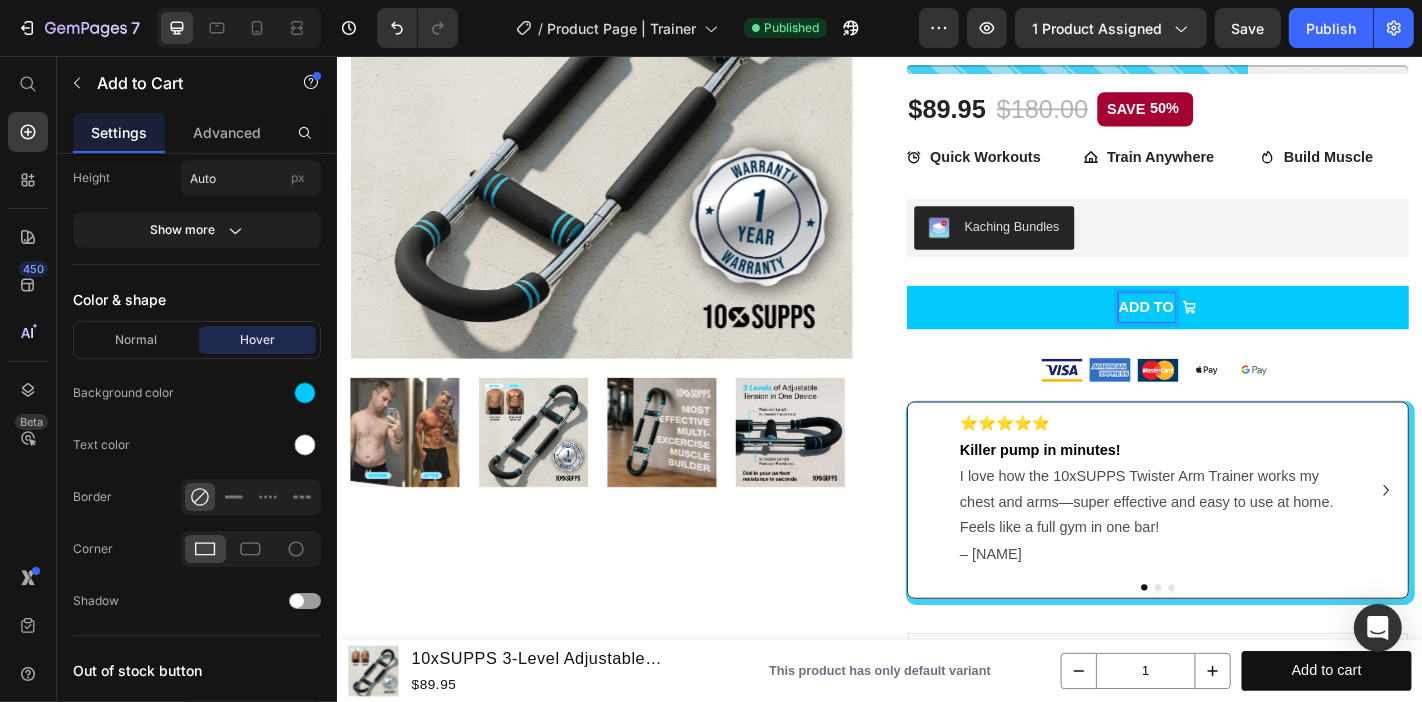 click on "ADD TO" at bounding box center [1243, 333] 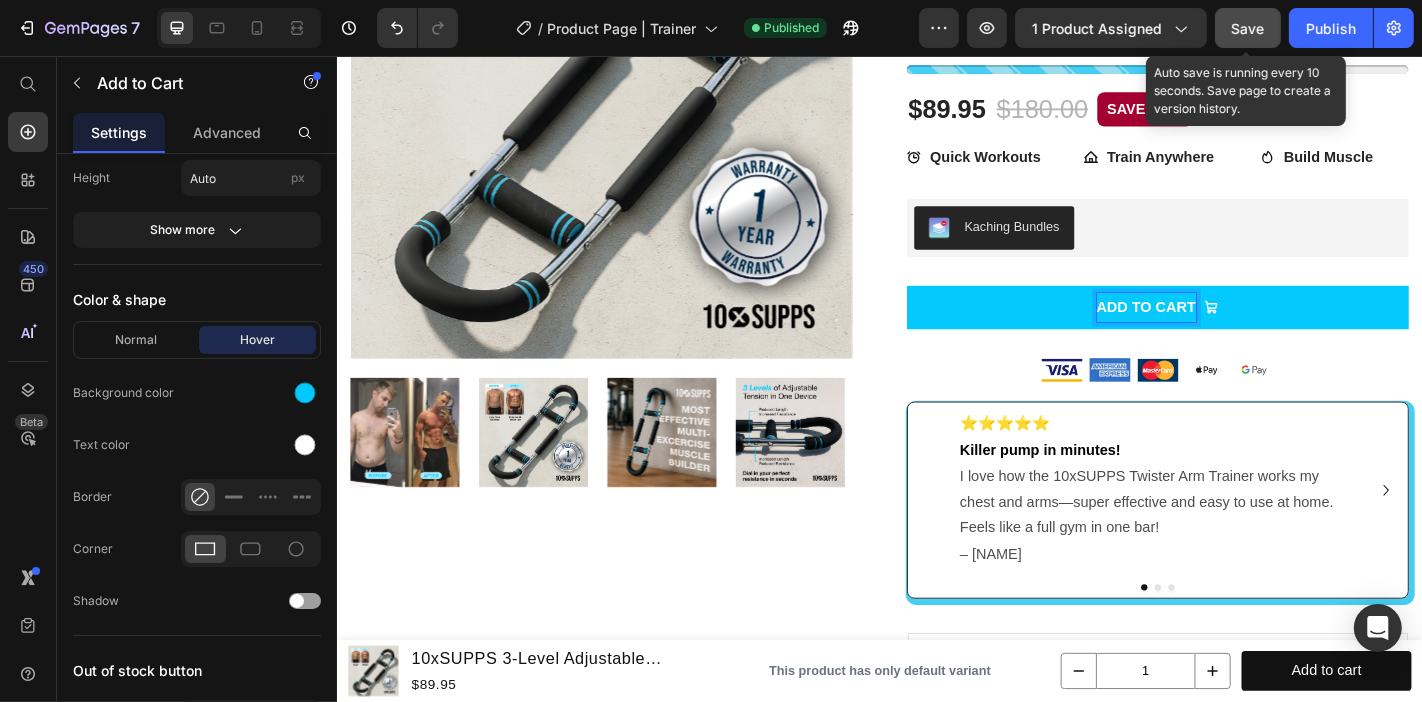 click on "Save" at bounding box center (1248, 28) 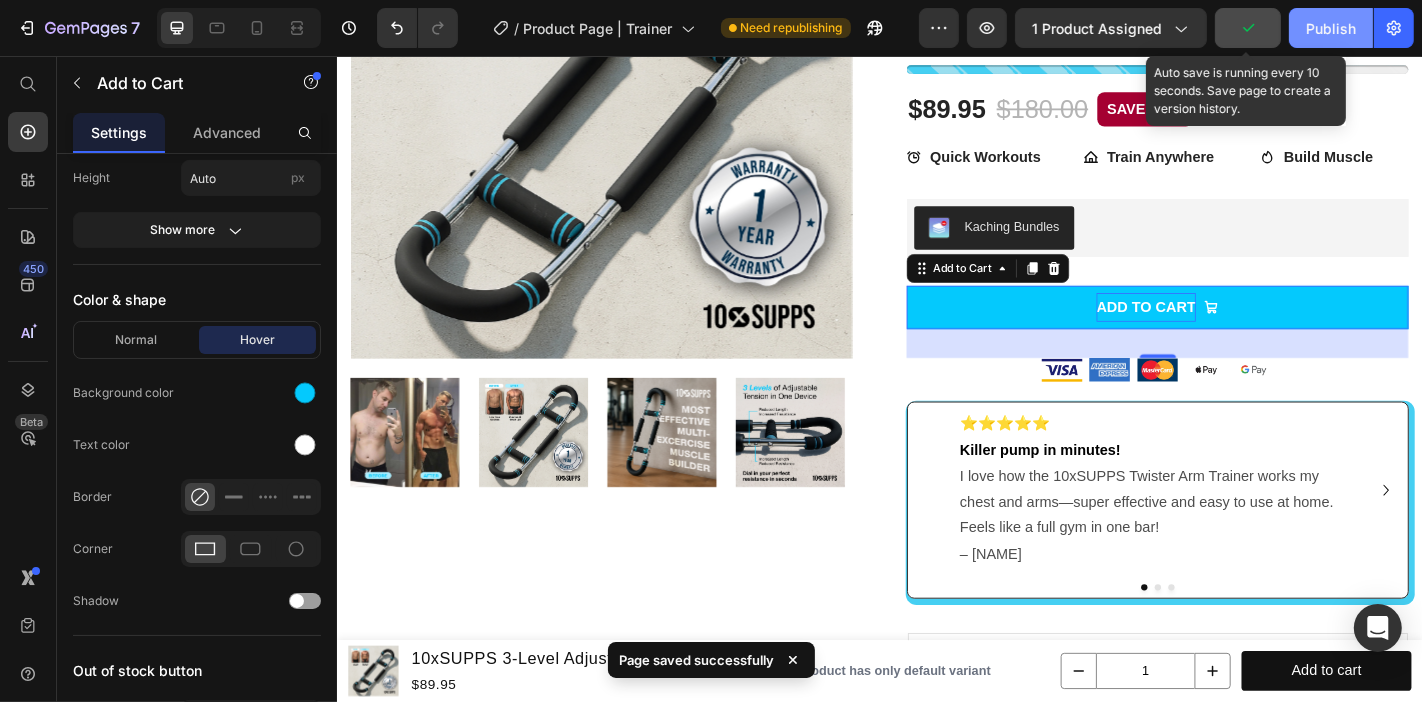 click on "Publish" at bounding box center (1331, 28) 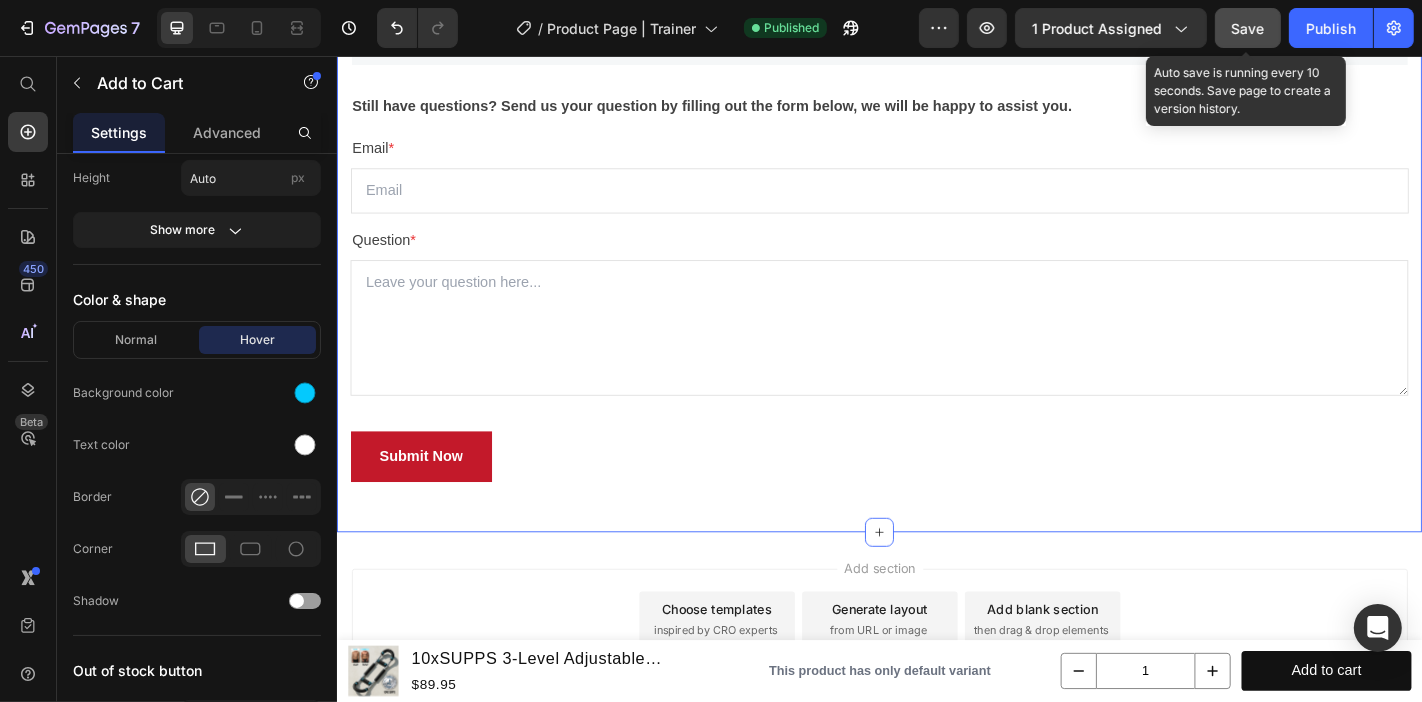 scroll, scrollTop: 7195, scrollLeft: 0, axis: vertical 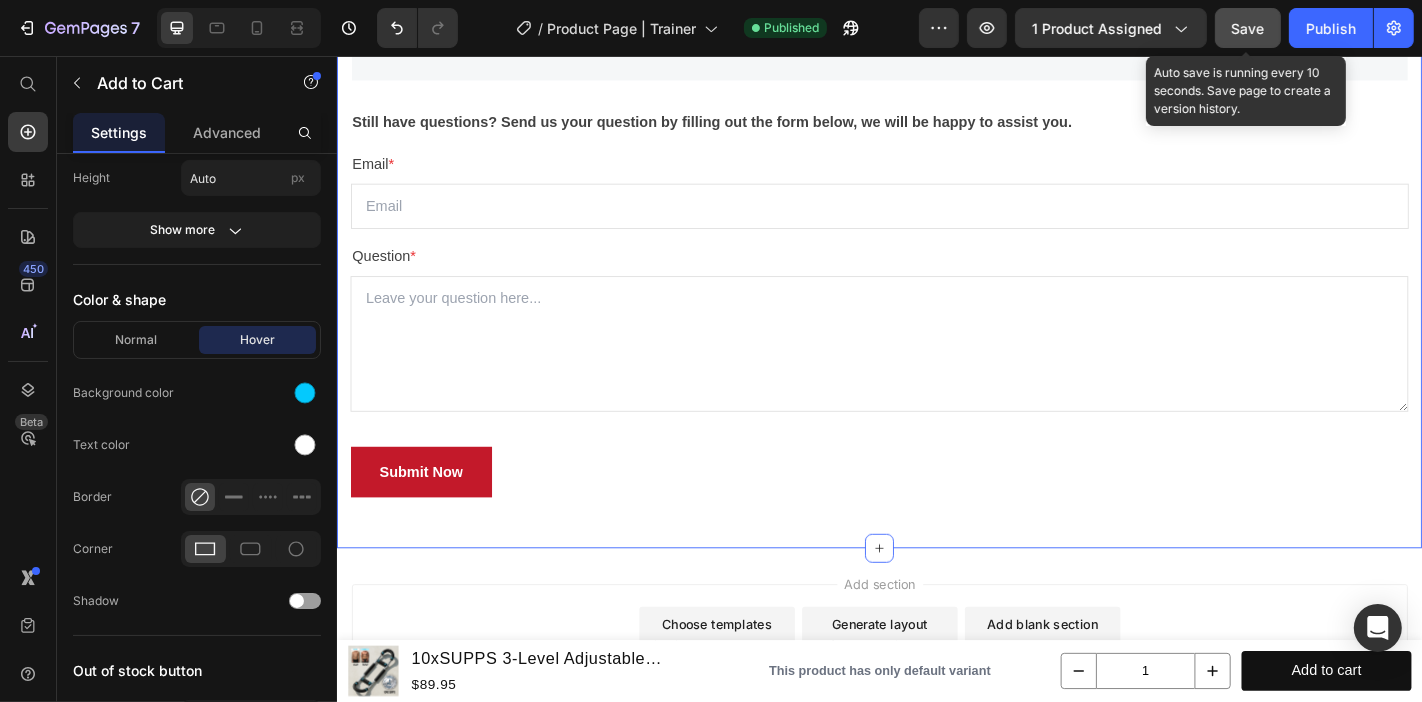 click on "Frequently Asked Questions Heading
How does the Twister Arm Trainer work?
Is it suitable for beginners?
Can I use it daily?
What muscles does it target?
Is it portable and easy to store?
Is this good for injury rehab or recovery?
How long should each workout session be? Accordion Still have questions? Send us your question by filling out the form below, we will be happy to assist you. Text block Email  * Text block Email Field Question  * Text block Text Area Submit Now Submit Button Contact Form Row Section 9" at bounding box center (936, -138) 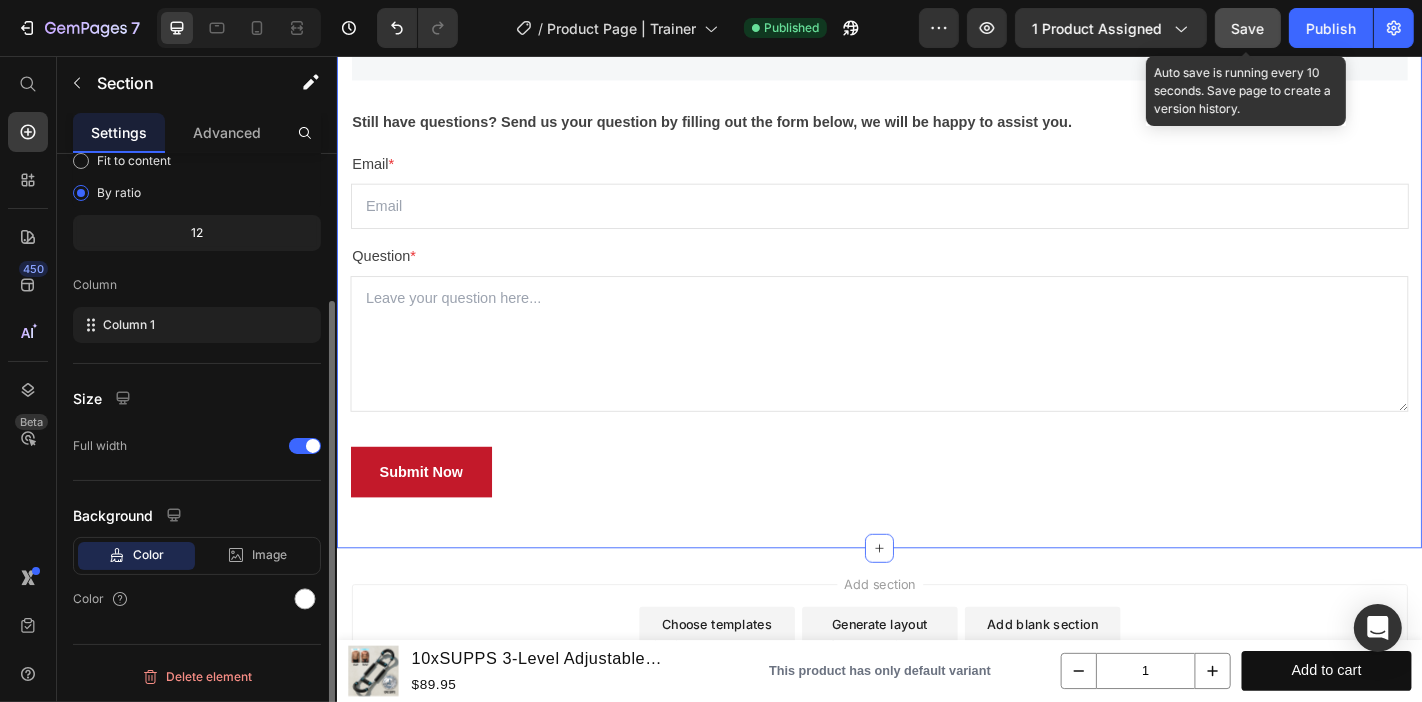 scroll, scrollTop: 0, scrollLeft: 0, axis: both 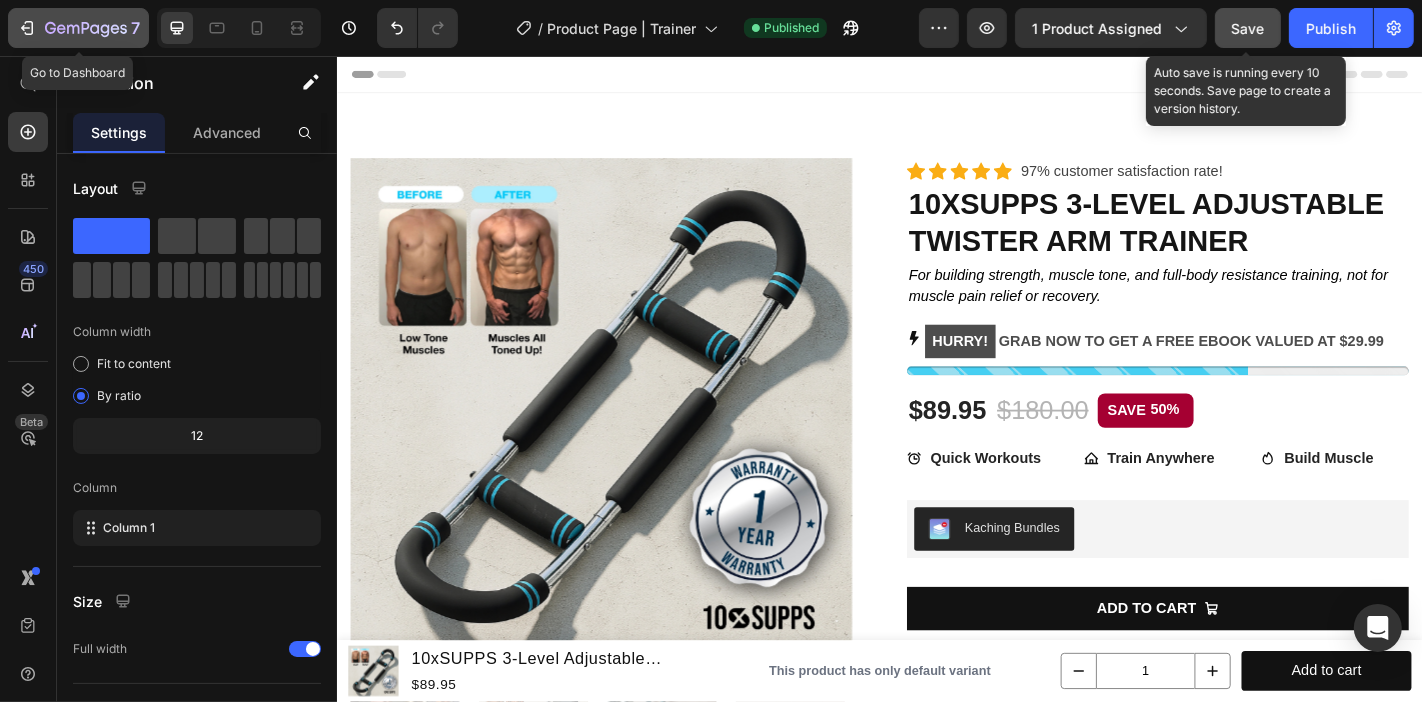 click 